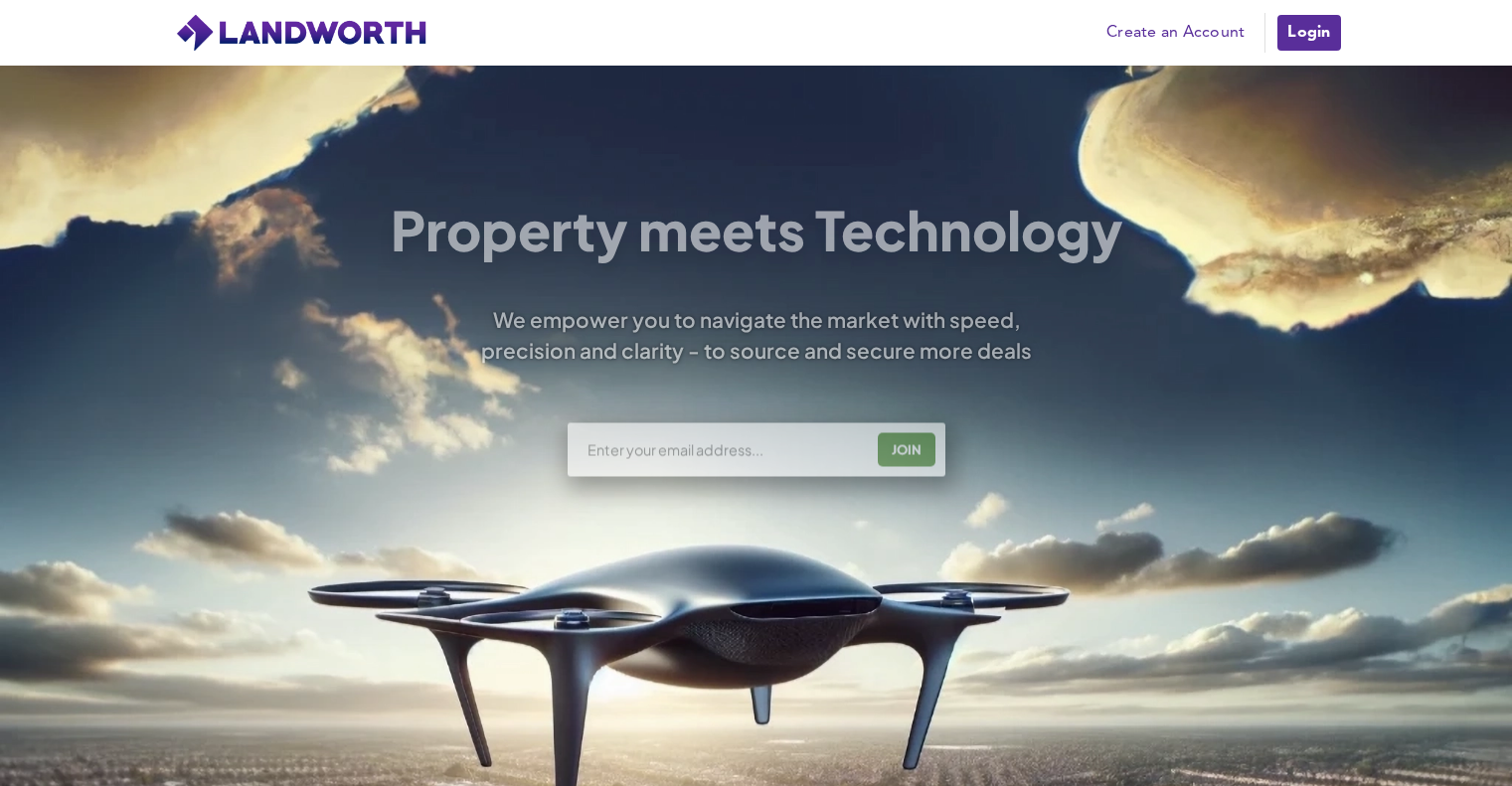 scroll, scrollTop: 0, scrollLeft: 0, axis: both 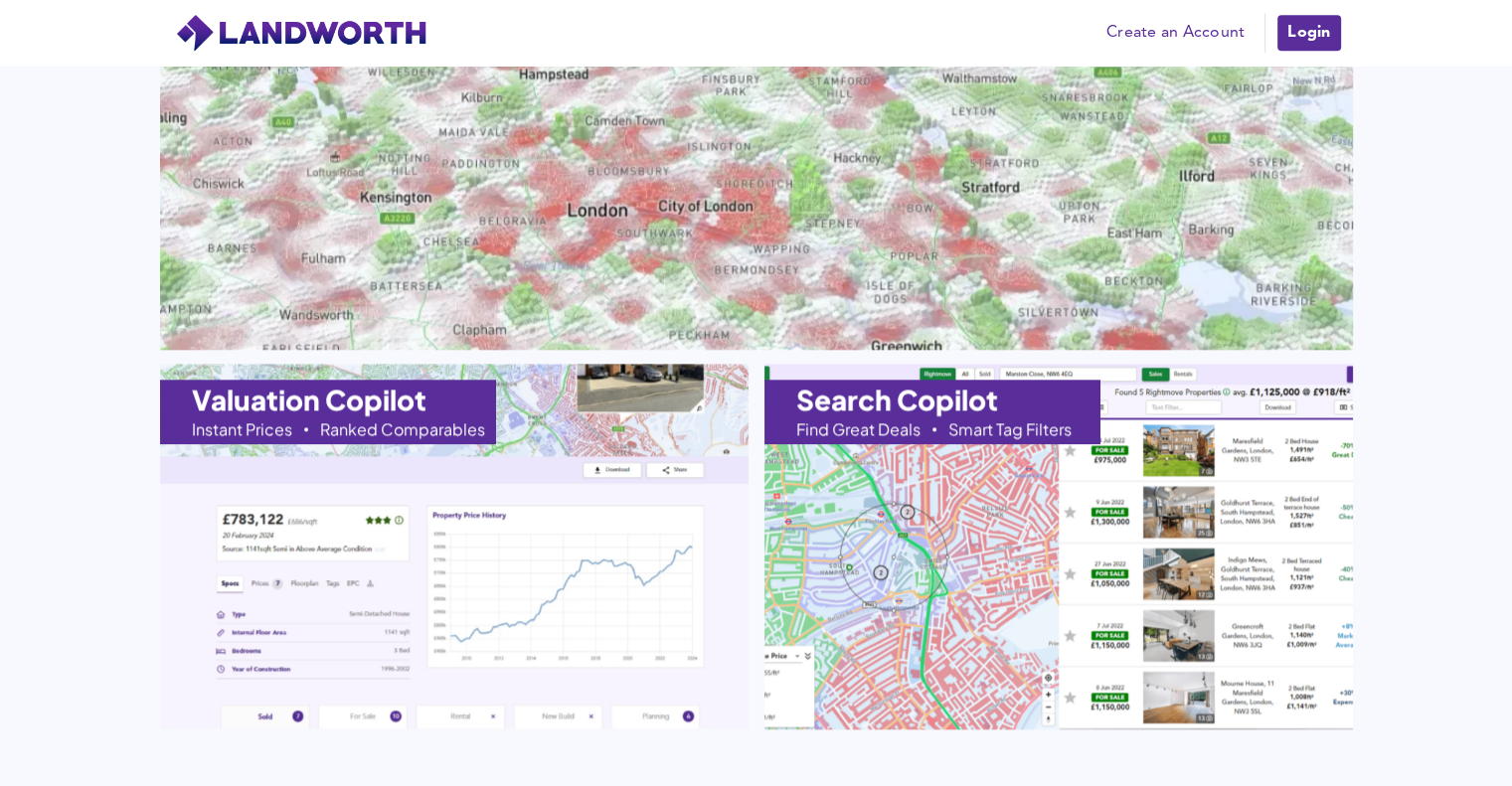 click on "Create an Account" at bounding box center [1175, 33] 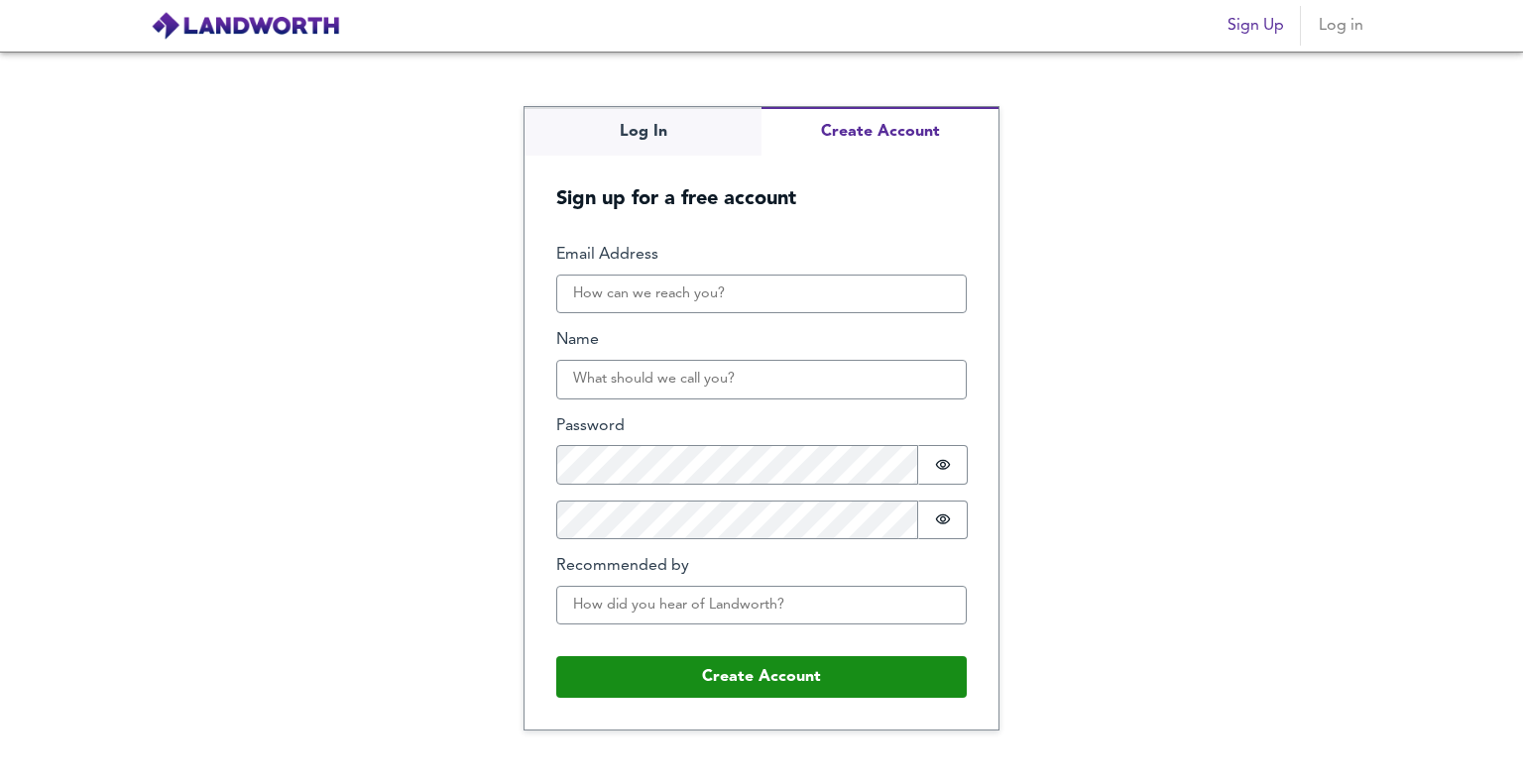 scroll, scrollTop: 0, scrollLeft: 0, axis: both 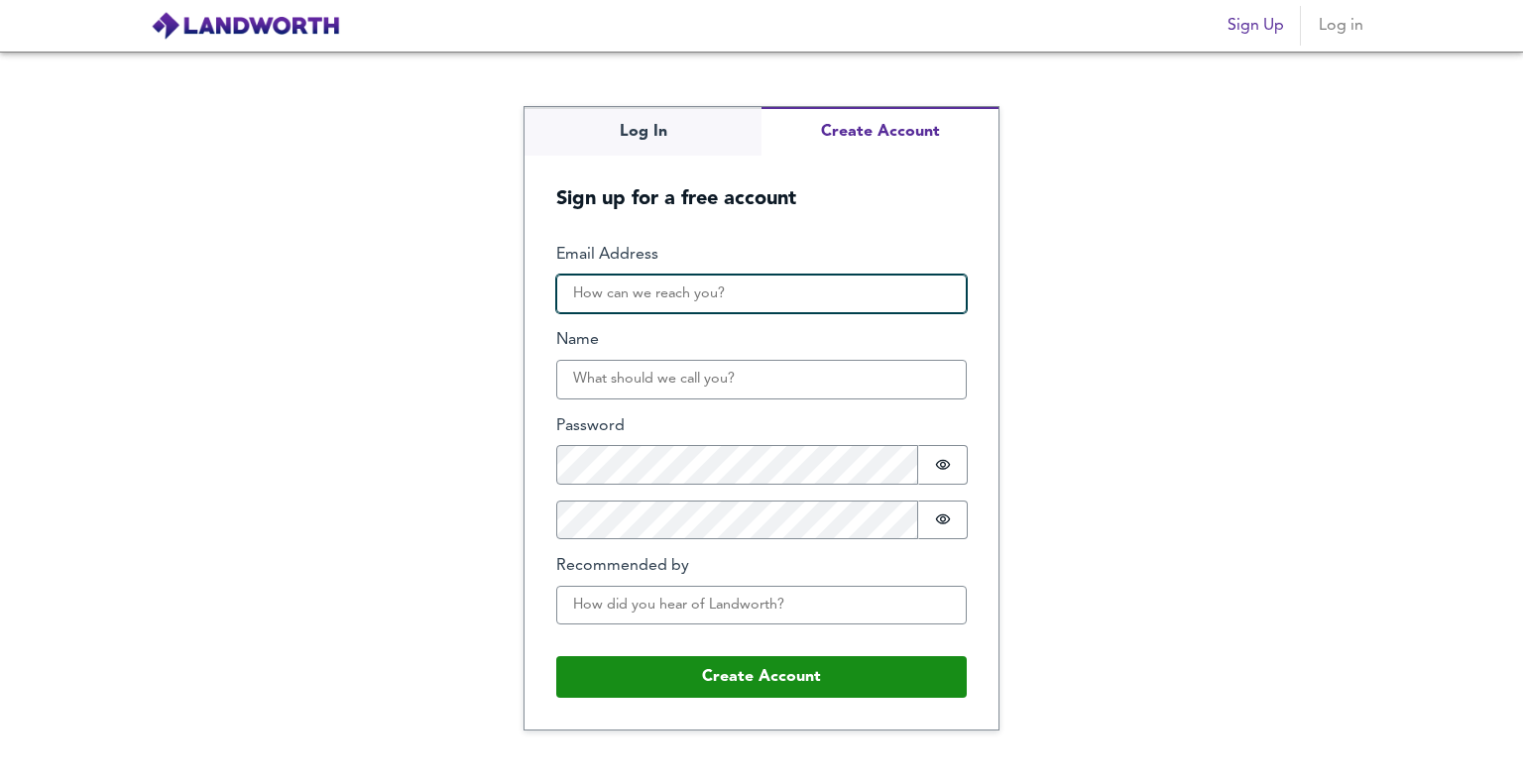 click on "Email Address" at bounding box center (762, 294) 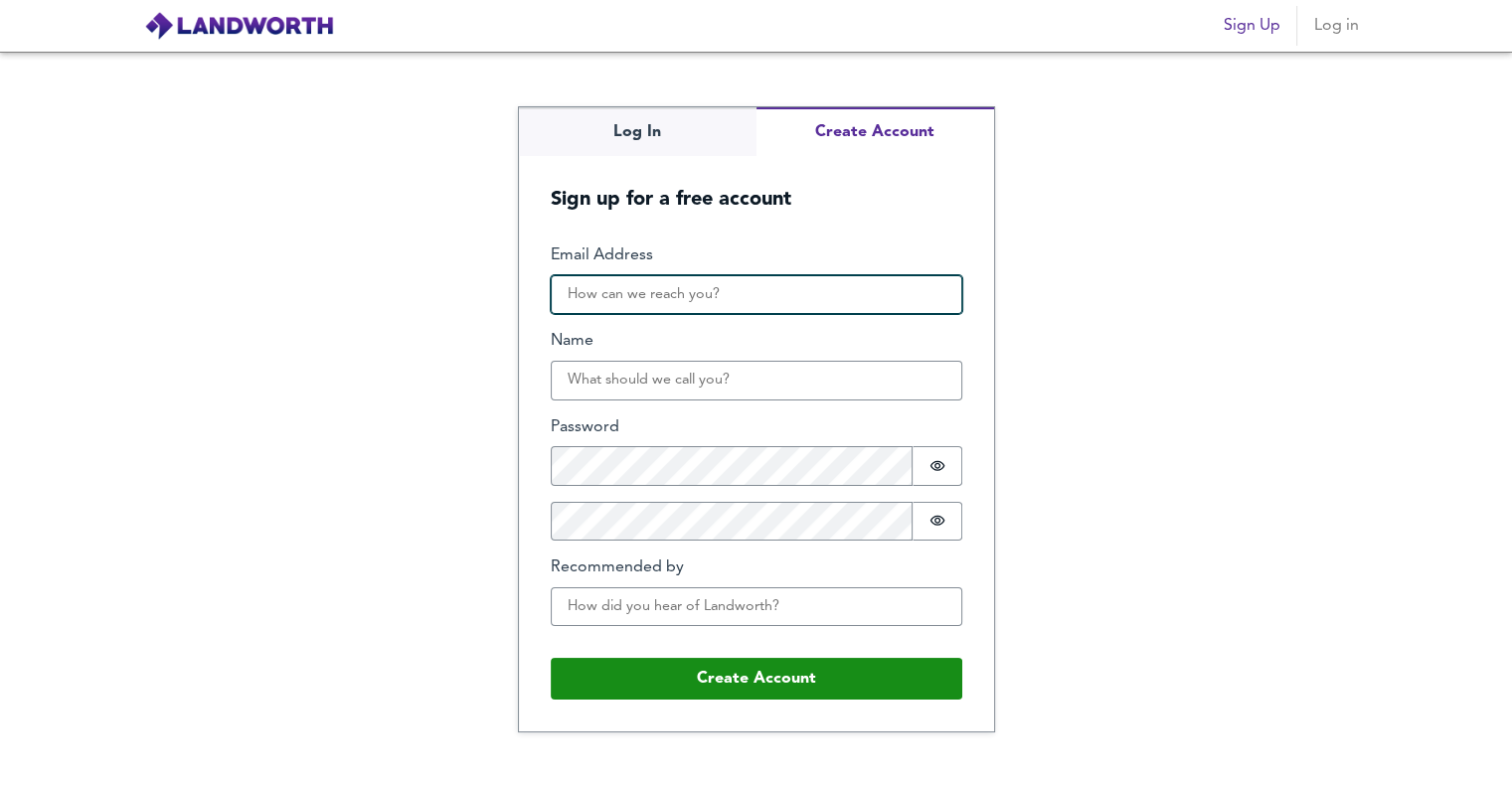 type on "hiteshsignup@gmail.com" 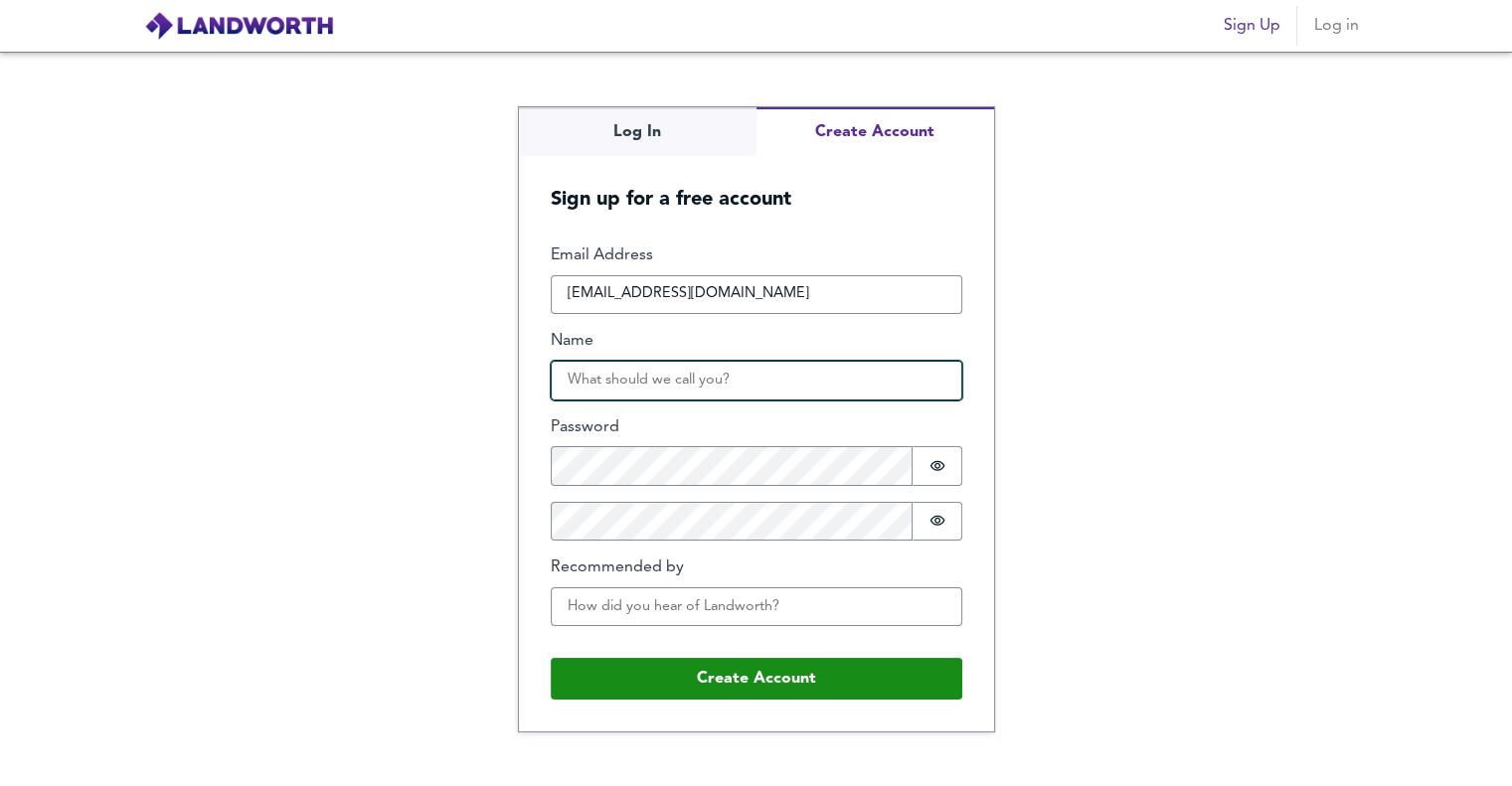 type on "HITESH PATEL" 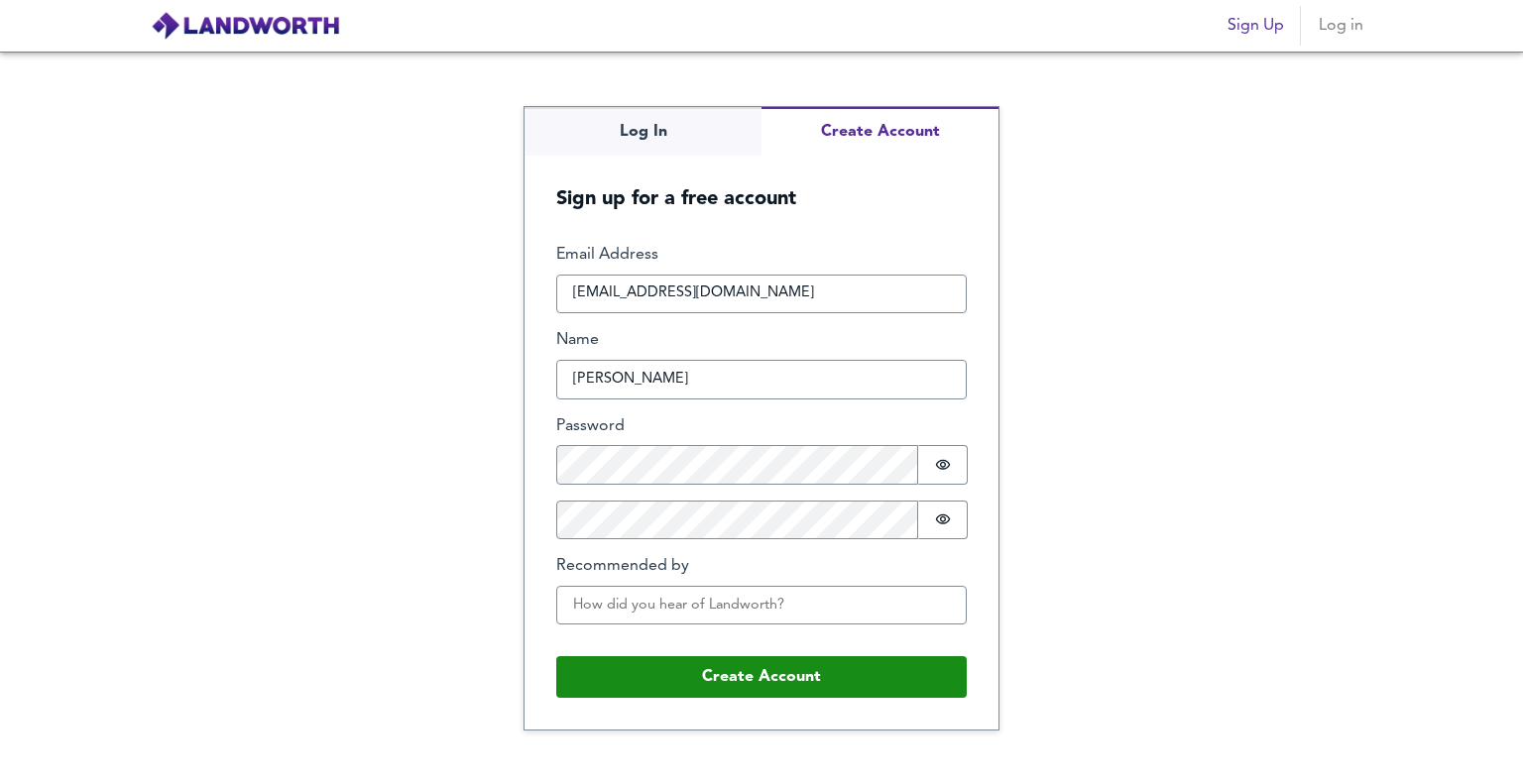click on "Log In Create Account Sign up for a free account Email Address hiteshsignup@gmail.com Name HITESH PATEL Password Password is hidden Confirm Password Password is hidden Recommended by Buffer Create Account" at bounding box center [762, 417] 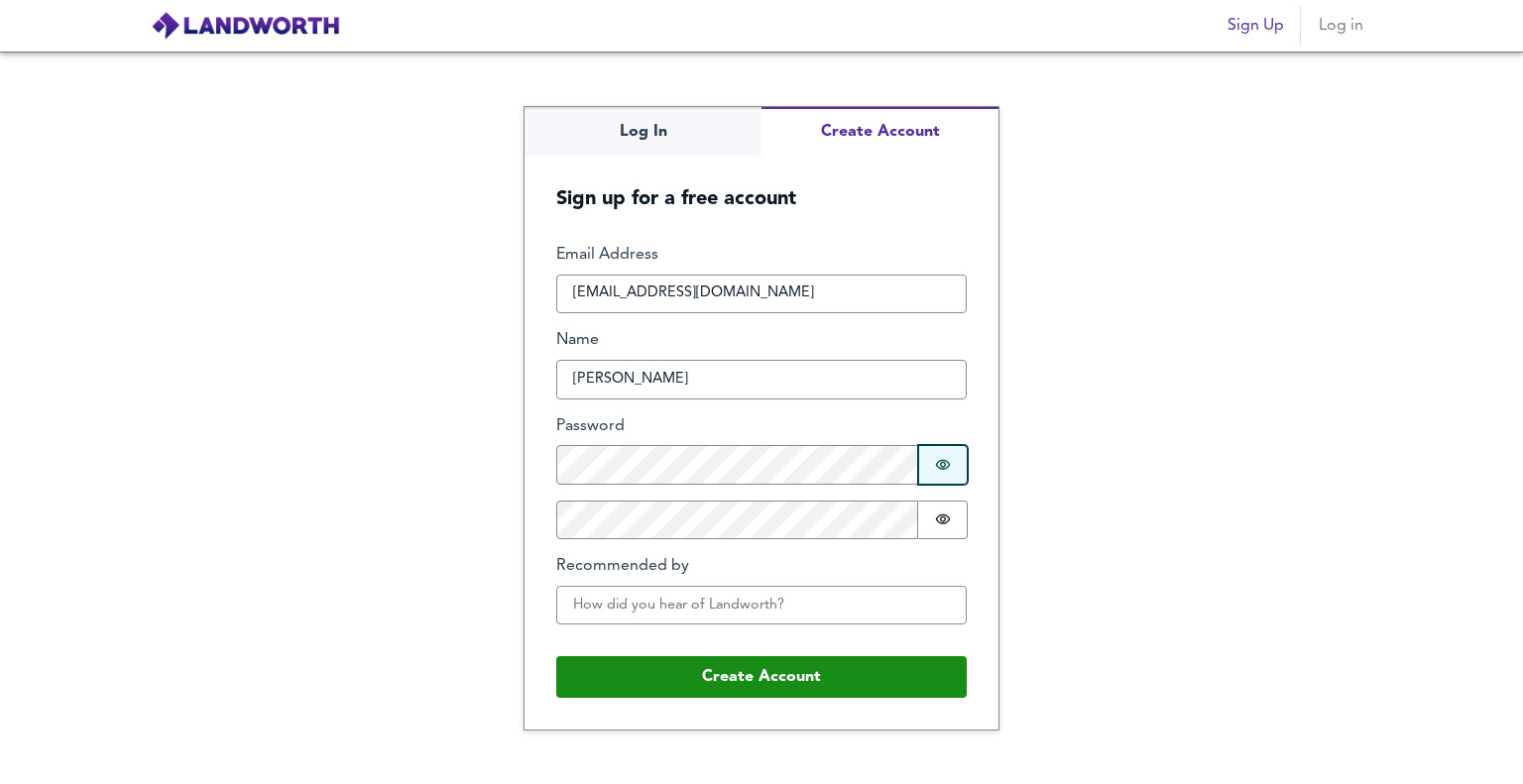 type 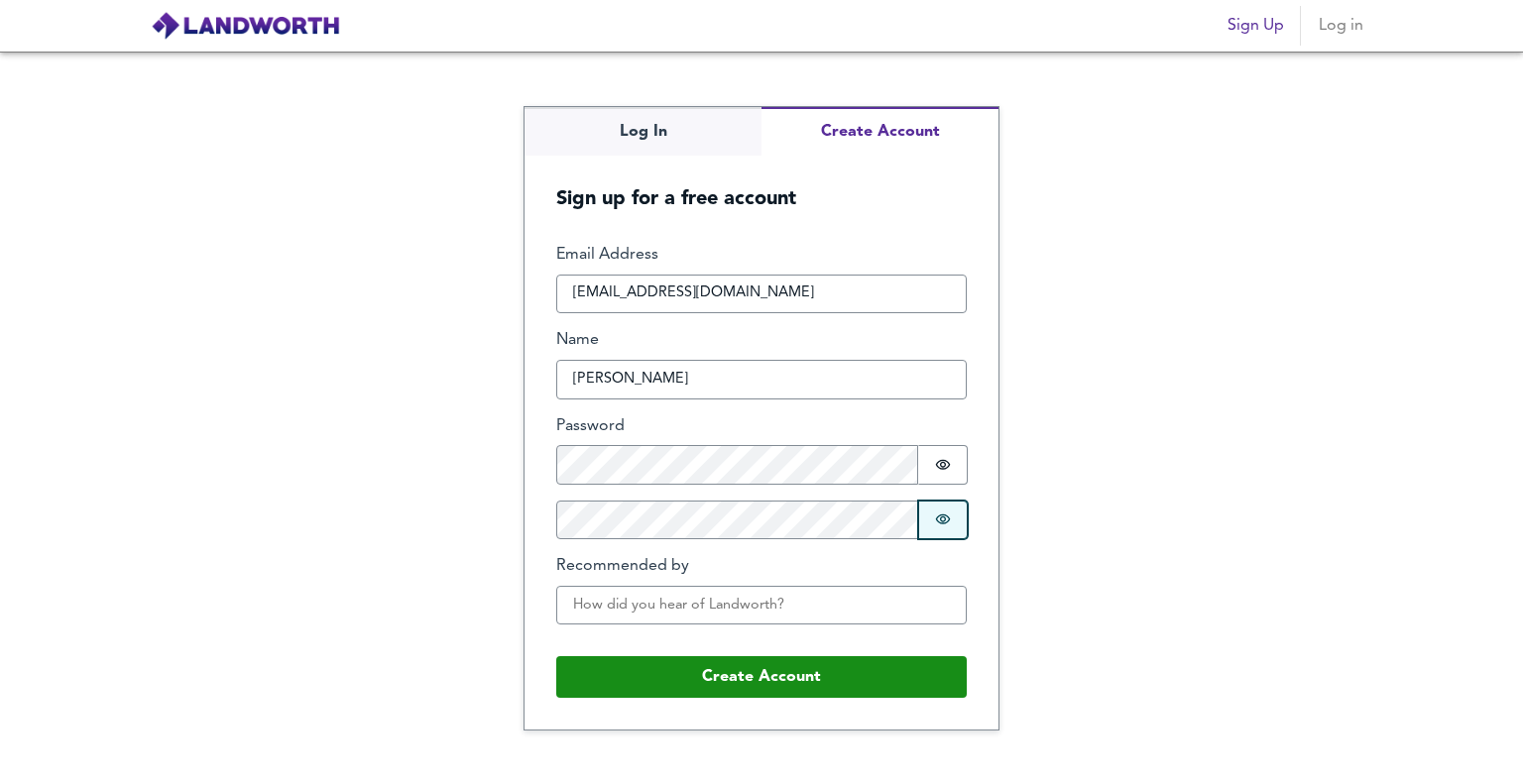 type 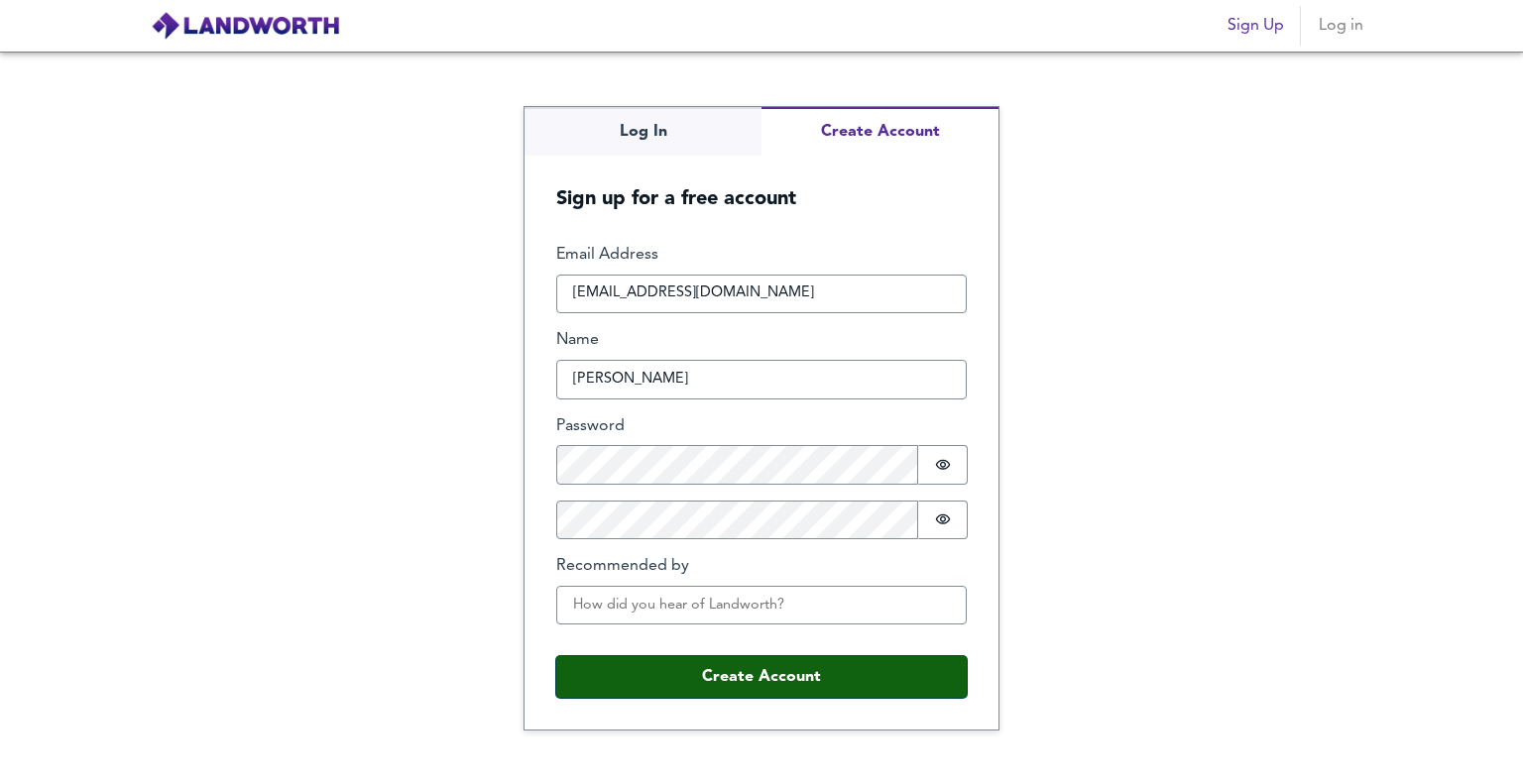 click on "Create Account" at bounding box center [762, 677] 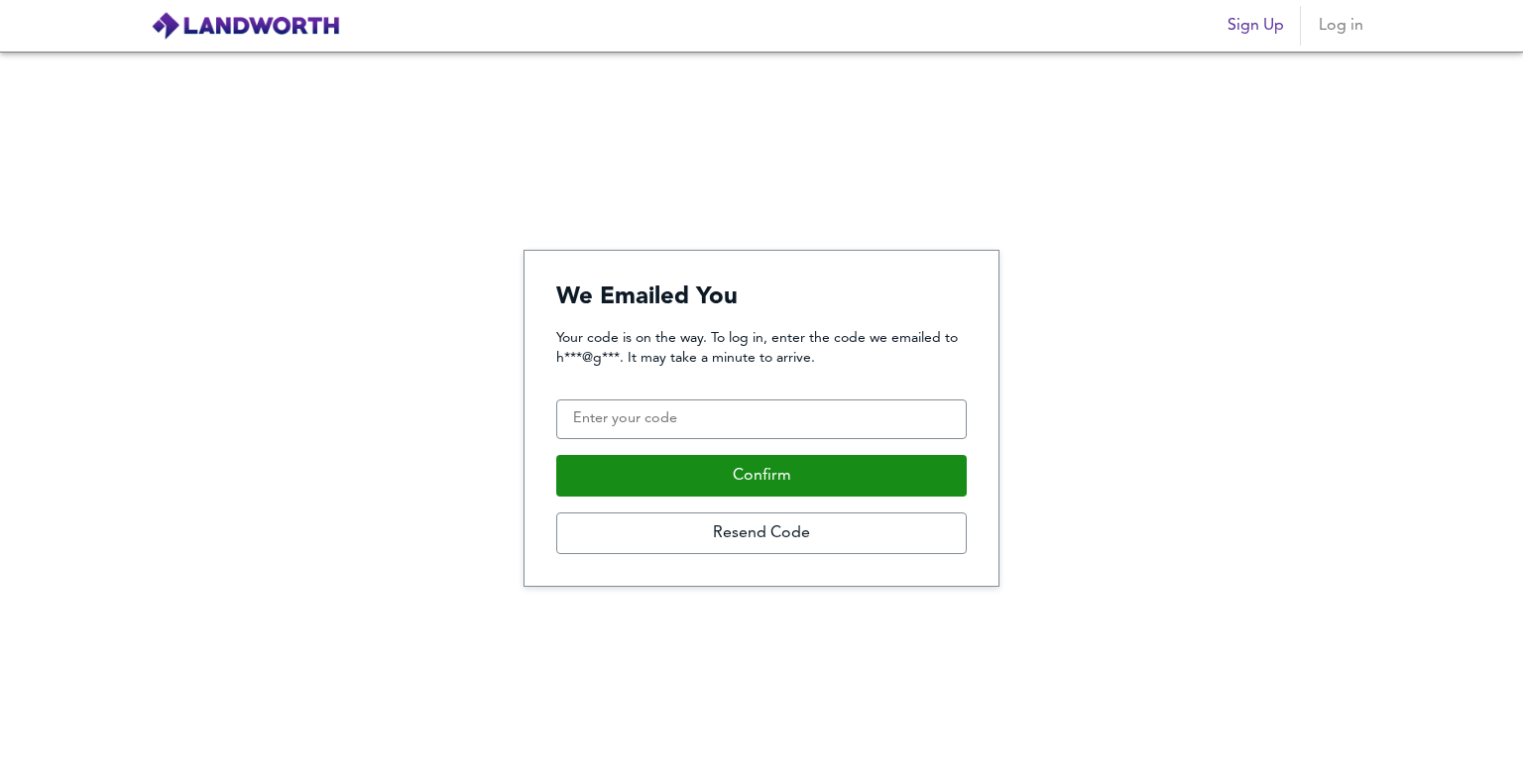 click on "Your code is on the way. To log in, enter the code we emailed to h***@g***. It may take a minute to arrive. Confirmation Code Confirm Resend Code" at bounding box center [762, 441] 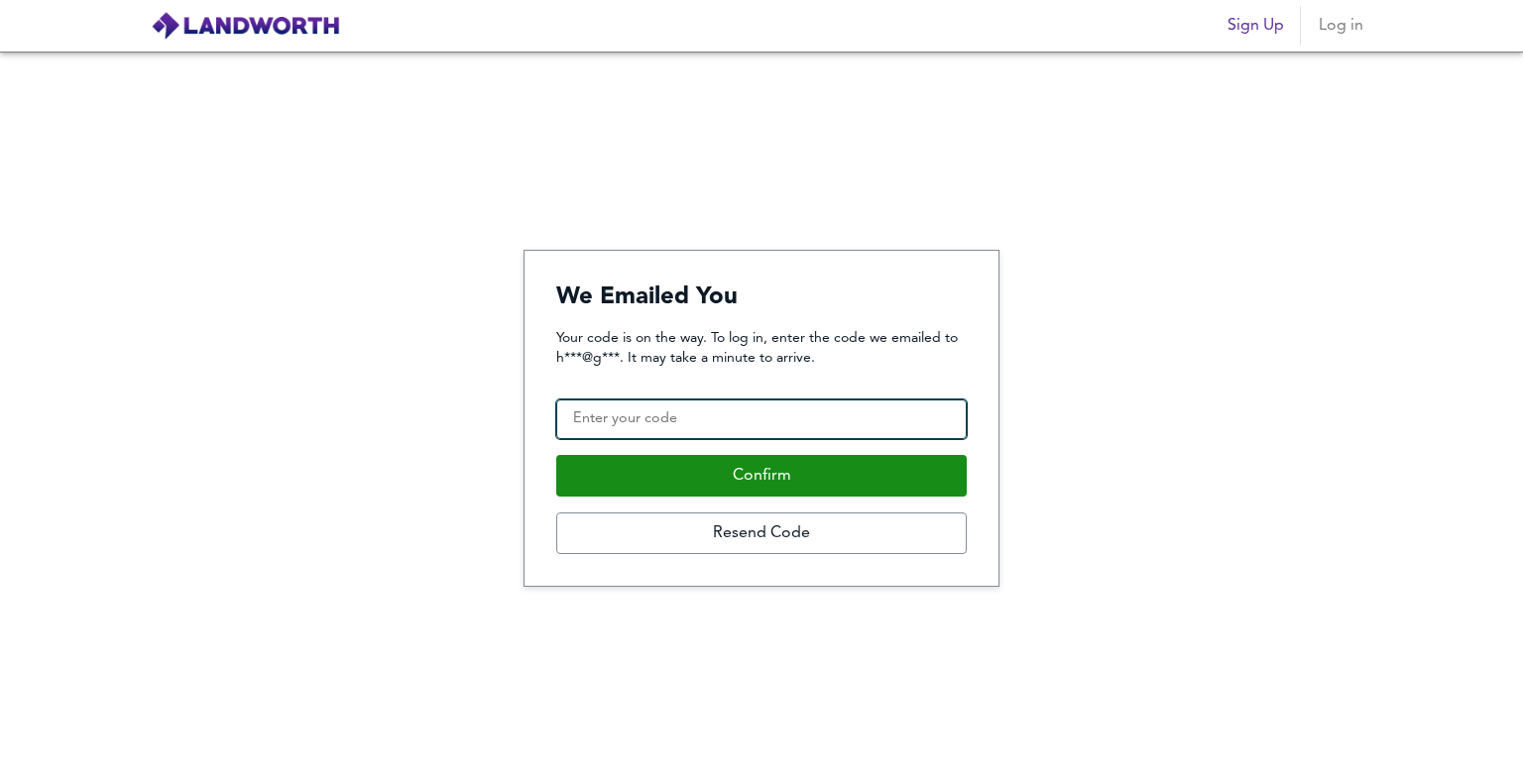click on "Confirmation Code" at bounding box center [762, 419] 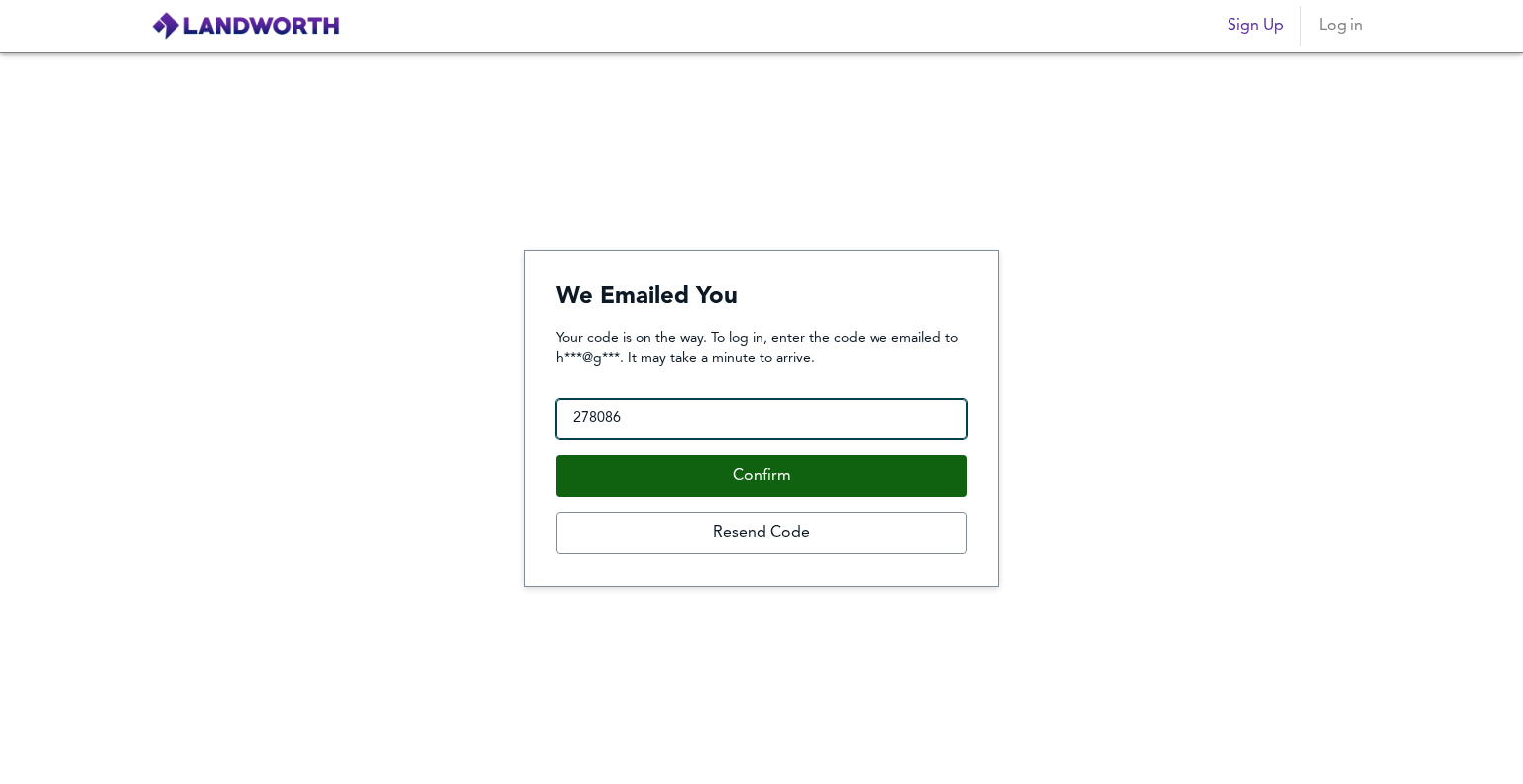 type on "278086" 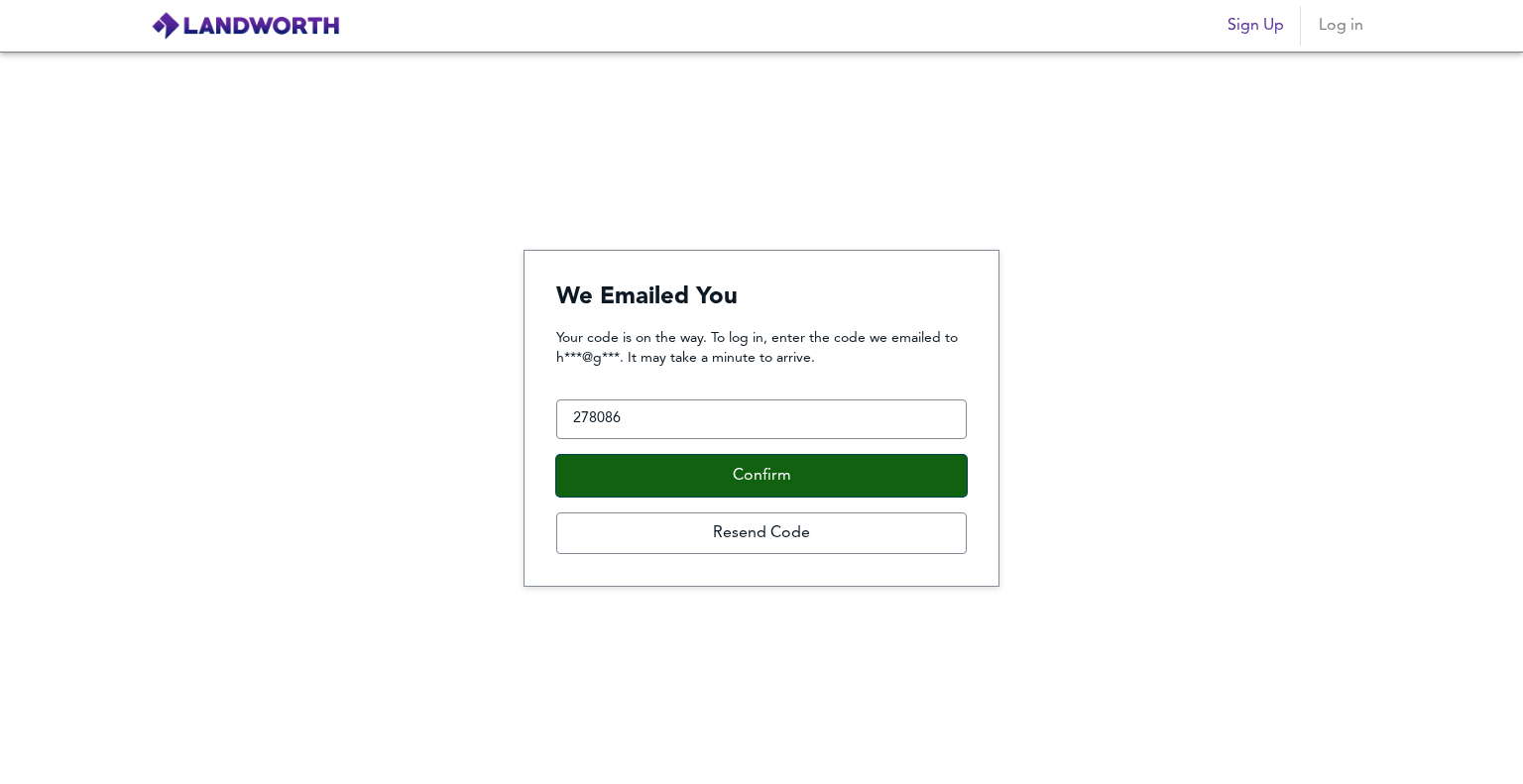 click on "Confirm" at bounding box center (762, 476) 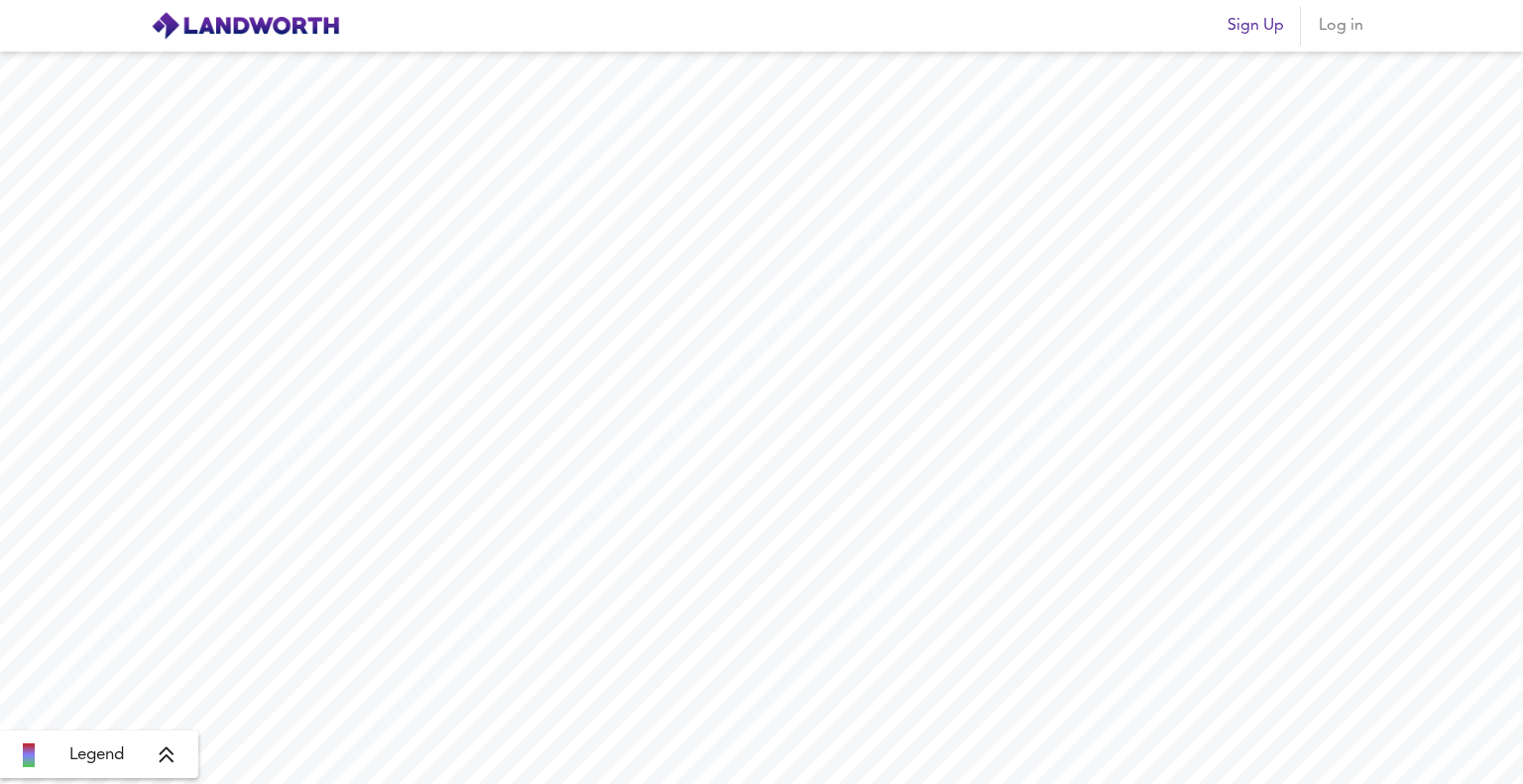 scroll, scrollTop: 0, scrollLeft: 0, axis: both 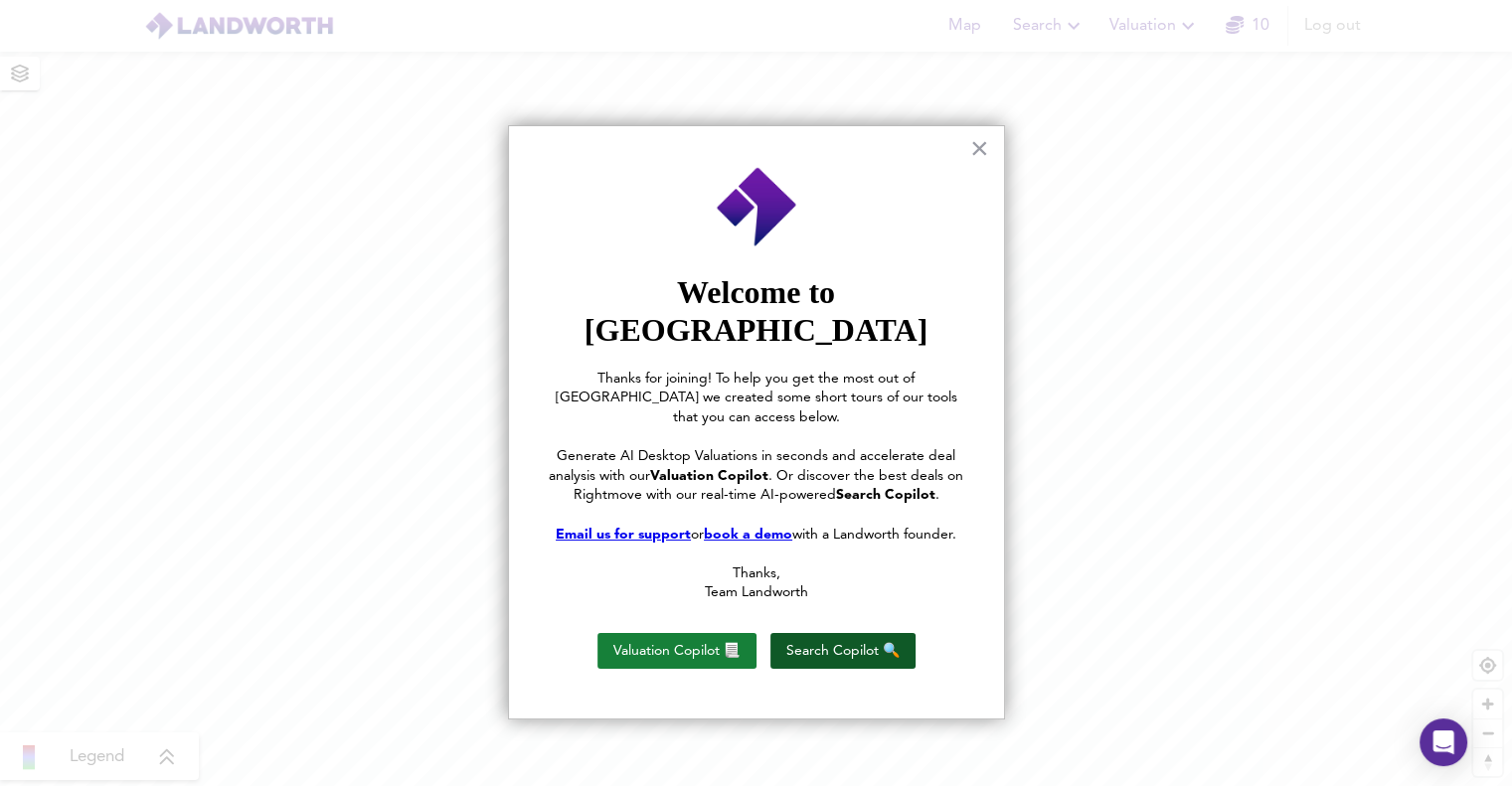 click on "Search Copilot 🔍" at bounding box center (843, 651) 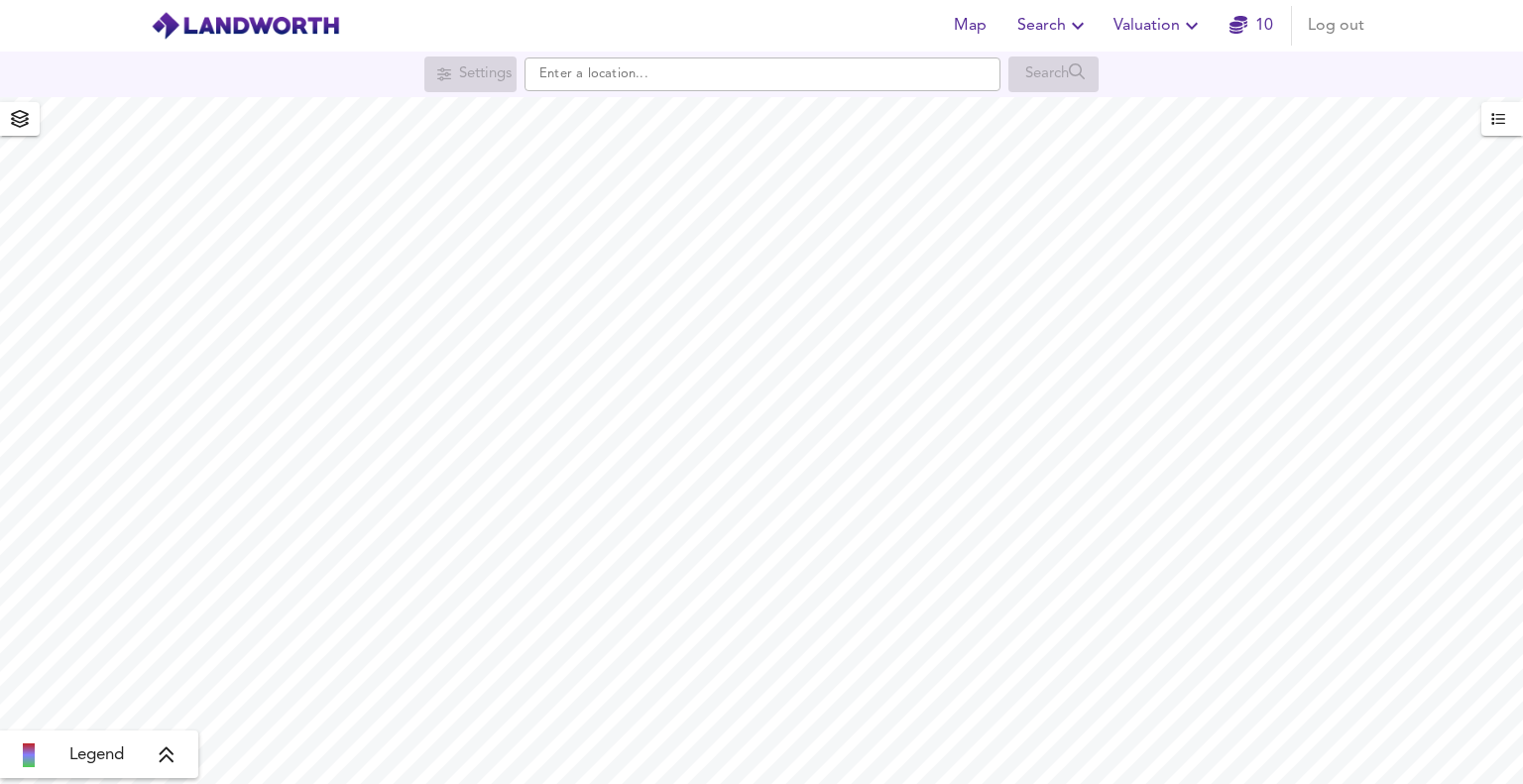 scroll, scrollTop: 0, scrollLeft: 0, axis: both 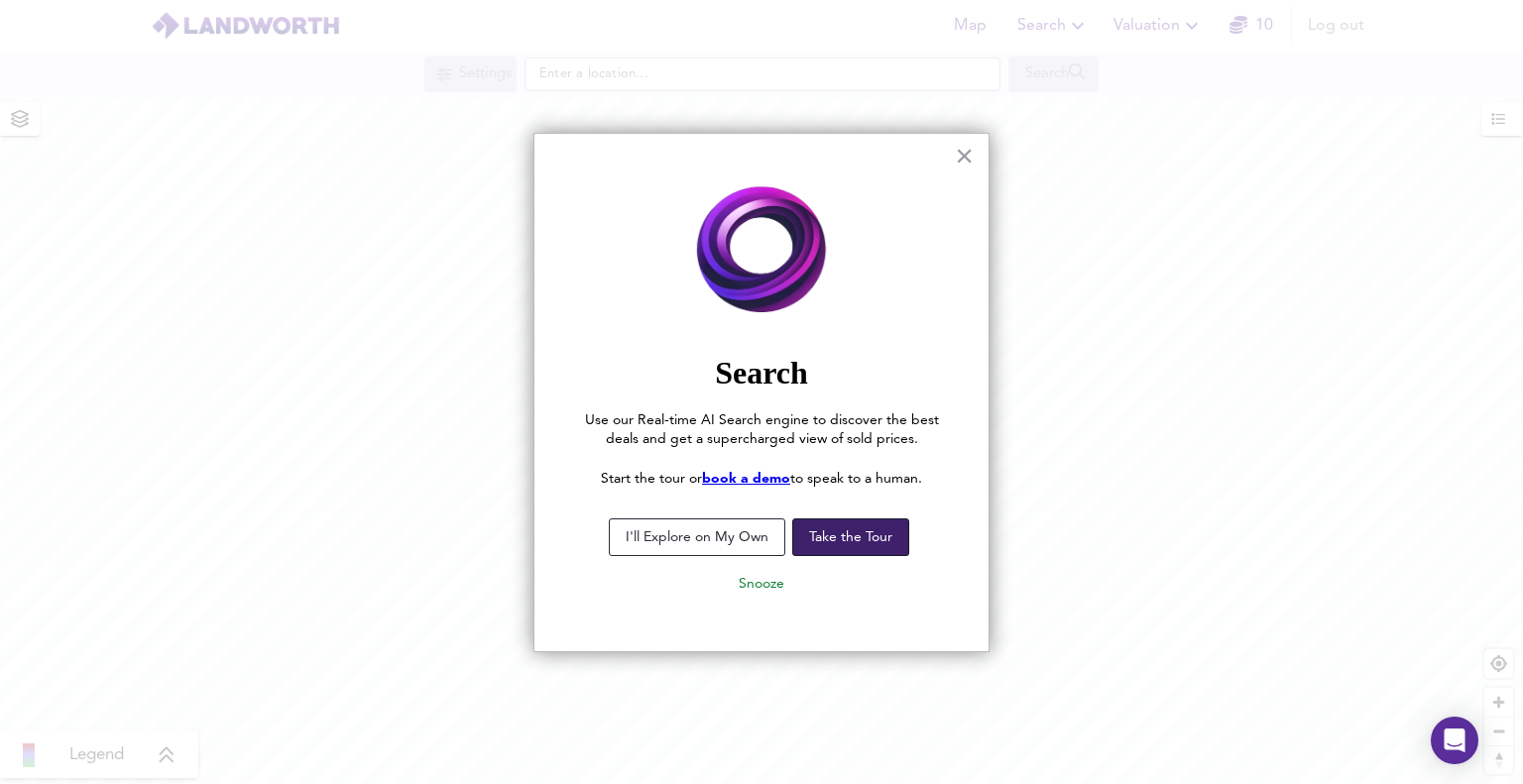 click on "Take the Tour" at bounding box center [851, 537] 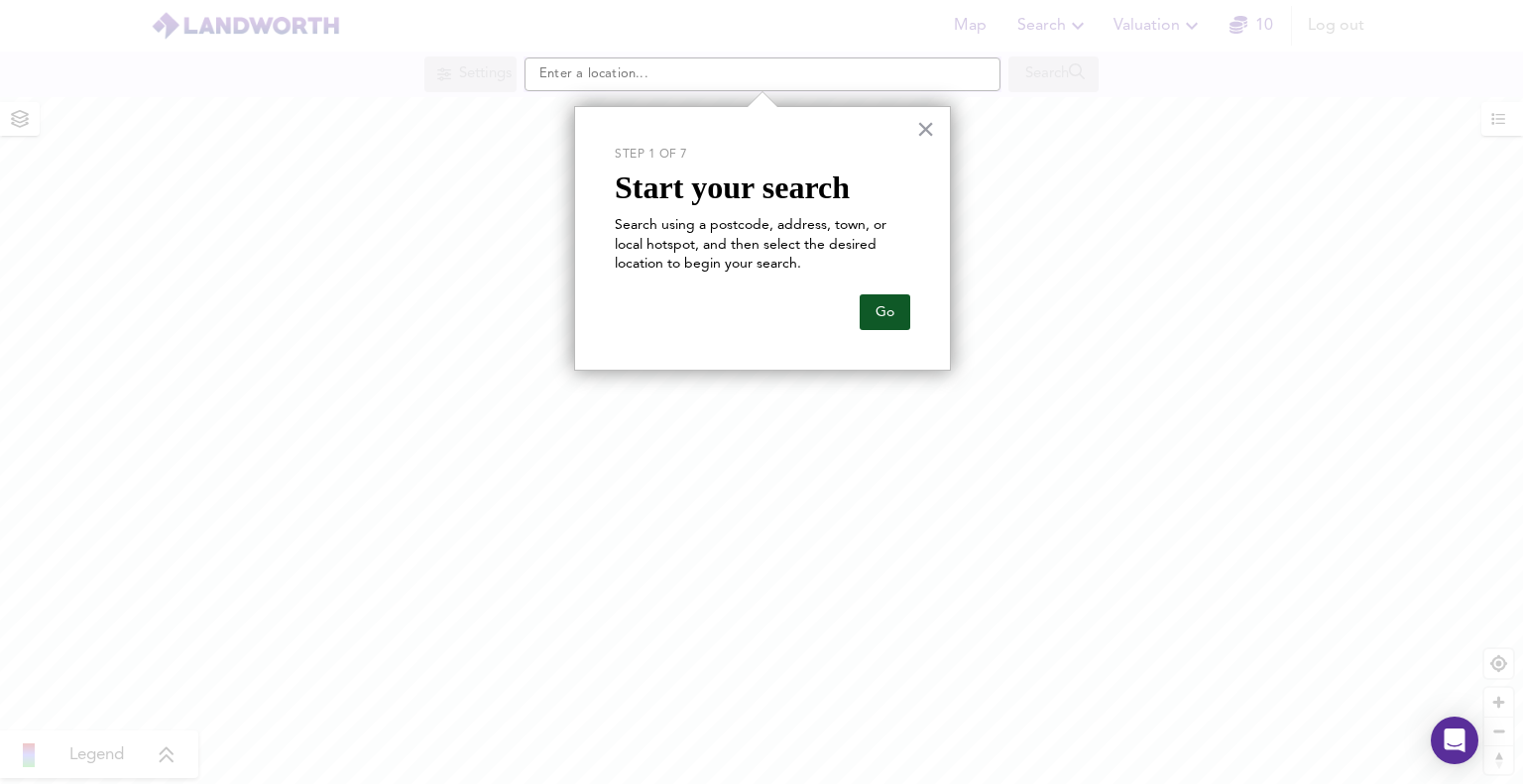 click on "Go" at bounding box center [884, 312] 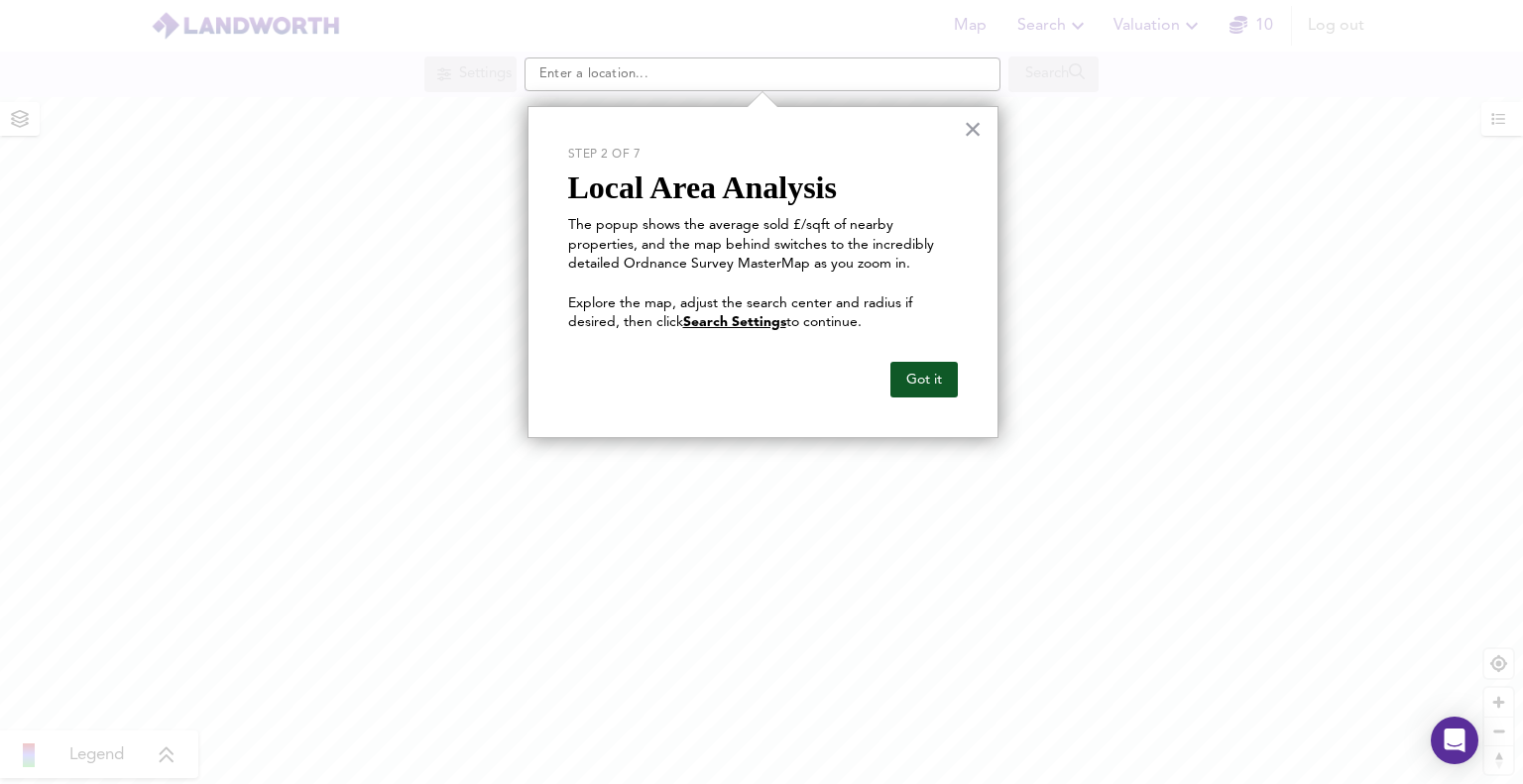 click on "Got it" at bounding box center [924, 380] 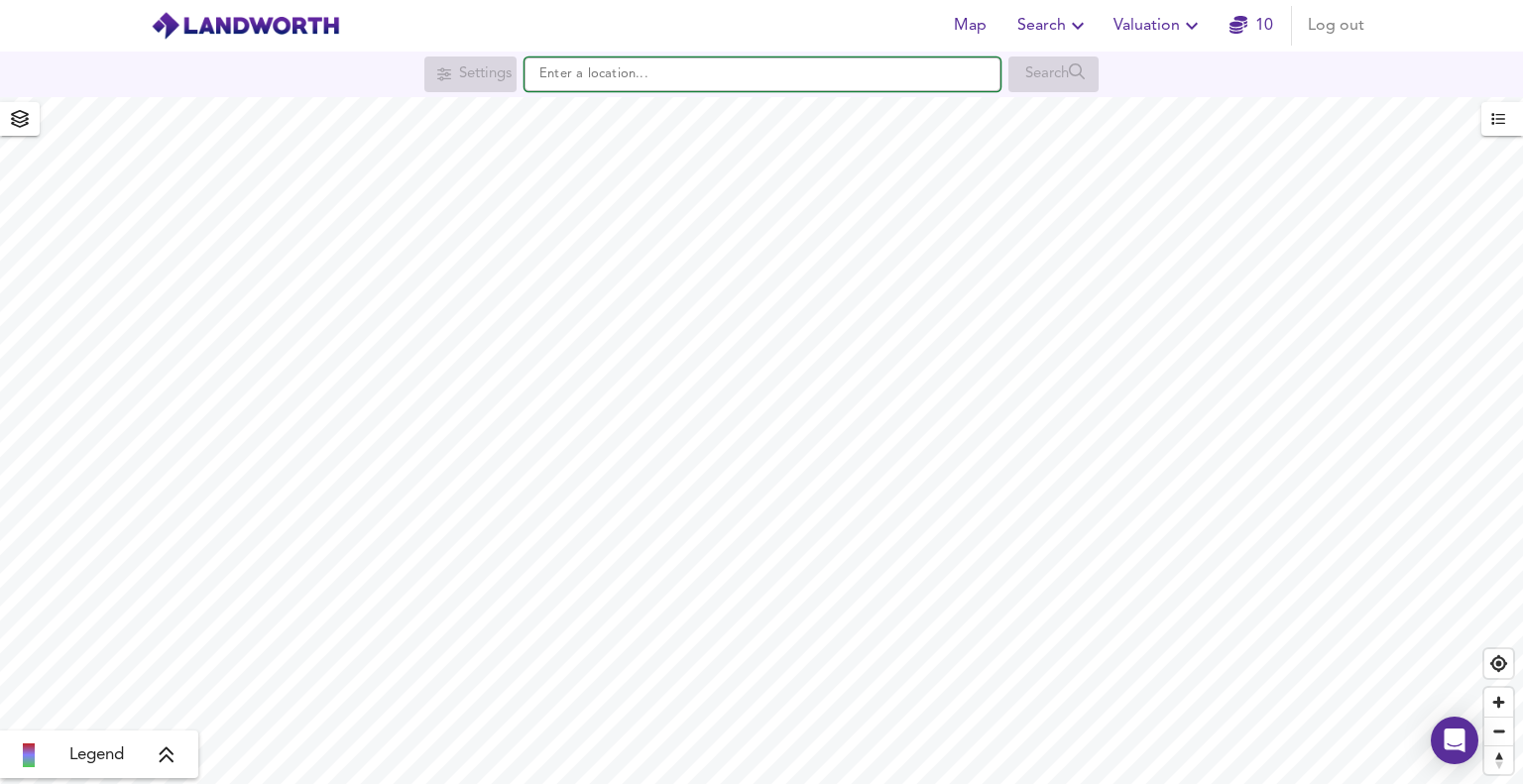 click at bounding box center (762, 74) 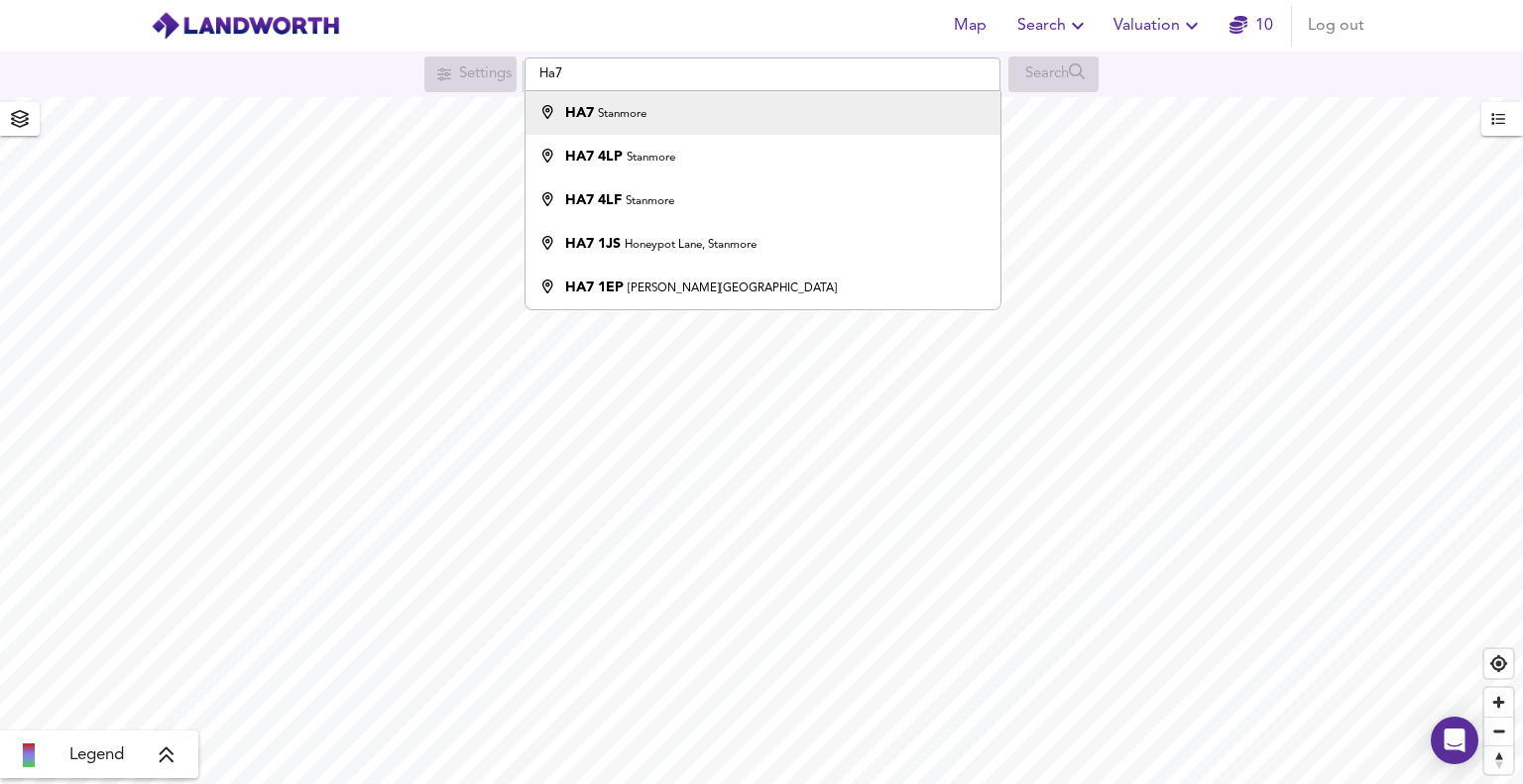 click on "Stanmore" at bounding box center [622, 114] 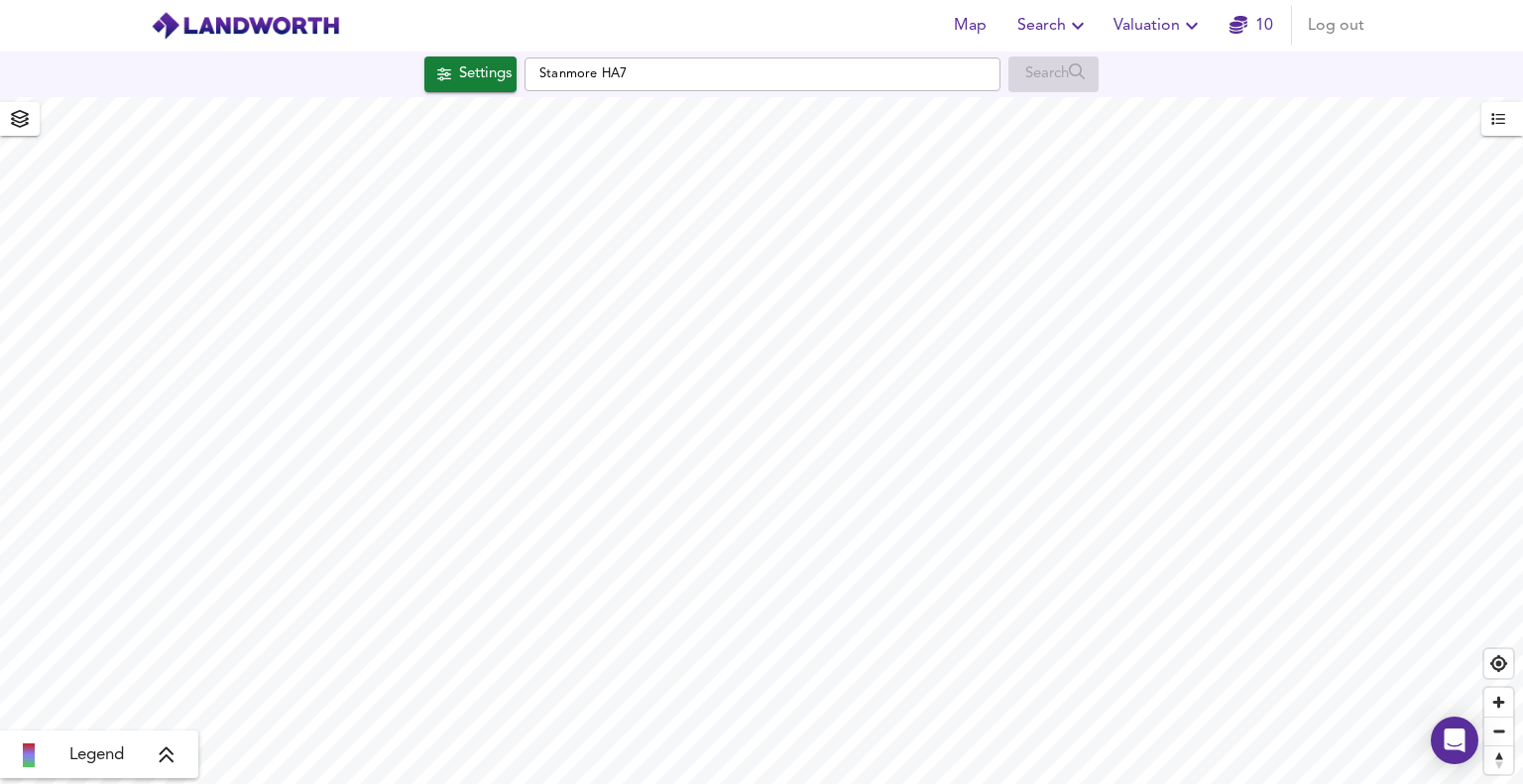 checkbox on "false" 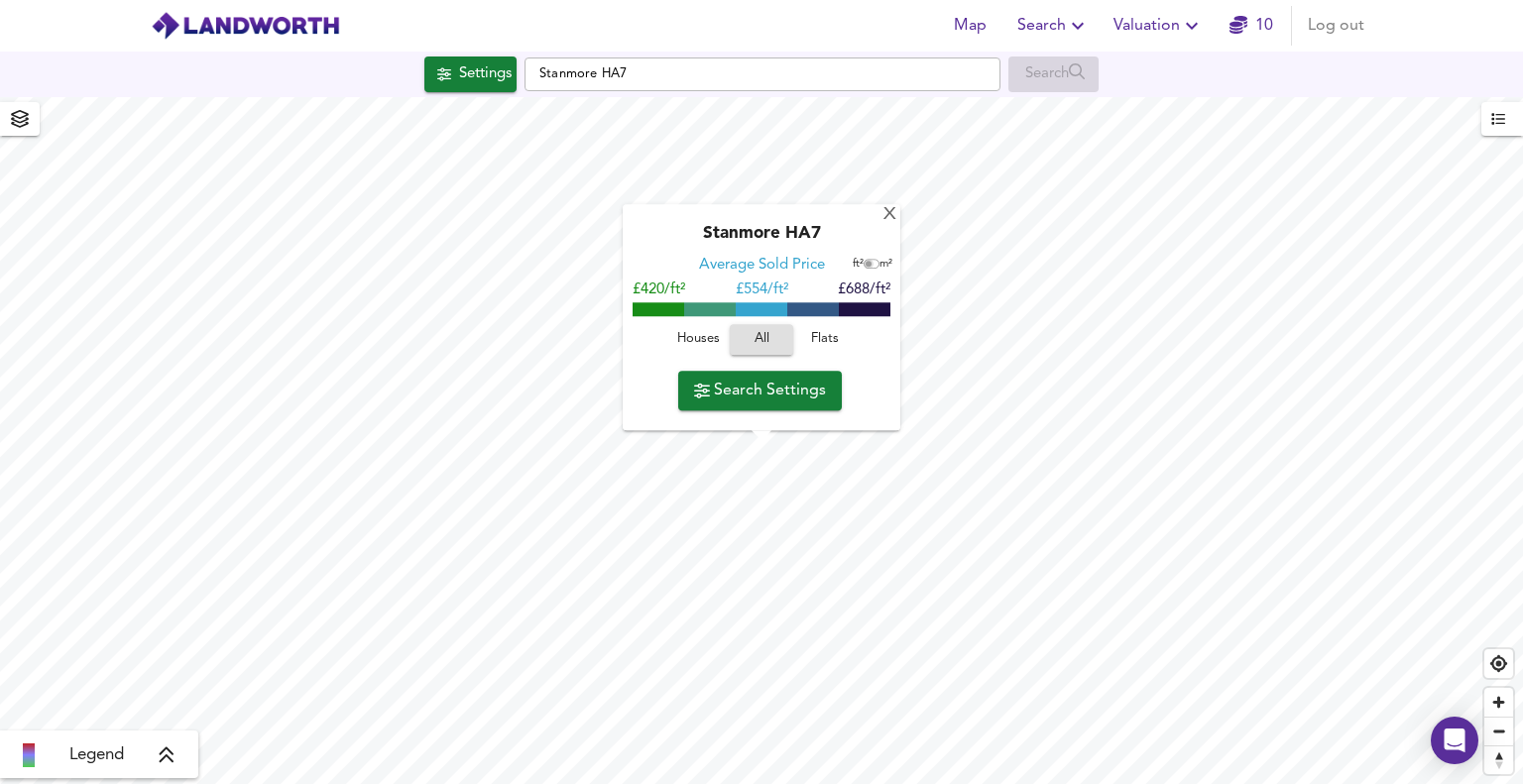 click at bounding box center (869, 265) 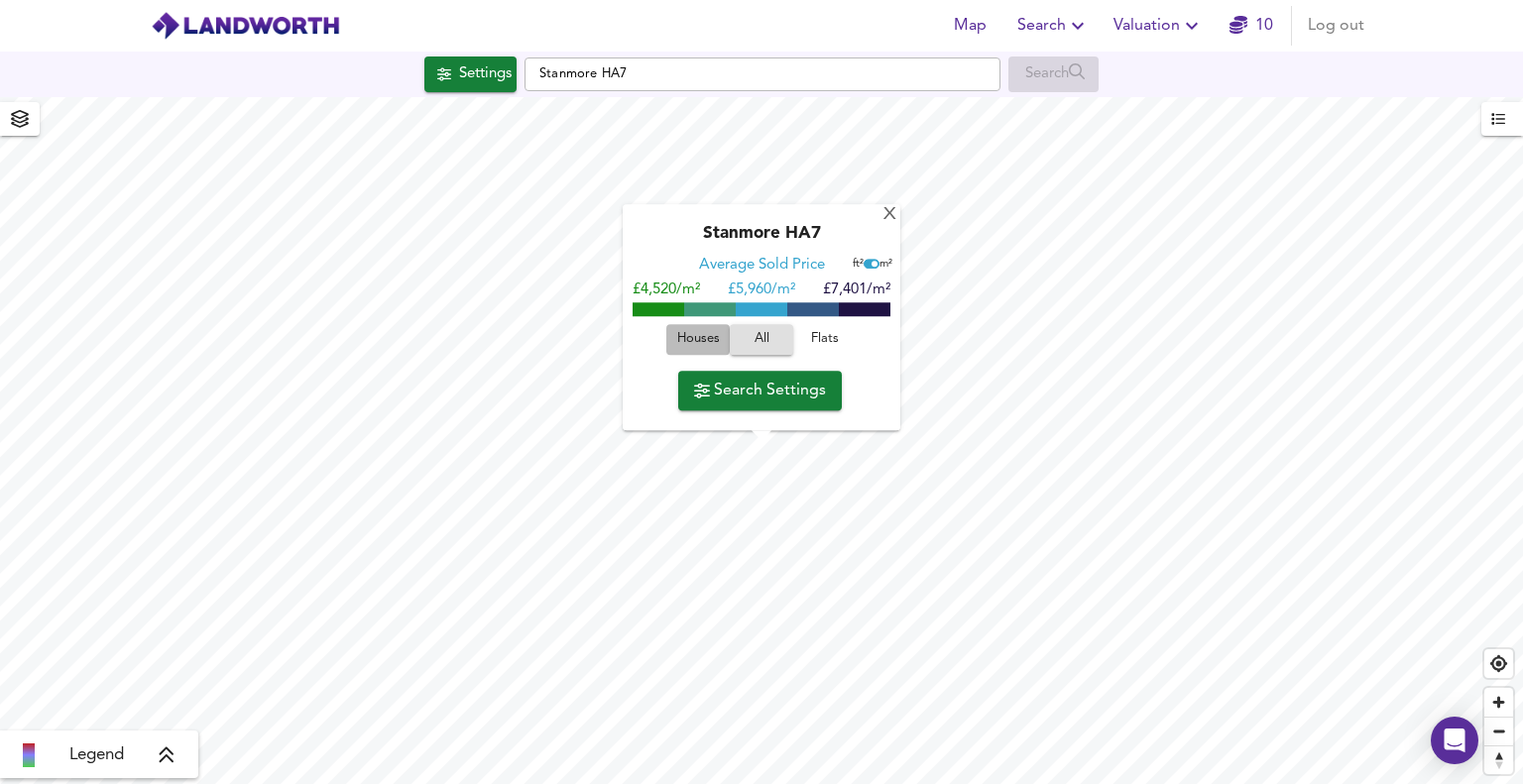 click on "Houses" at bounding box center (698, 340) 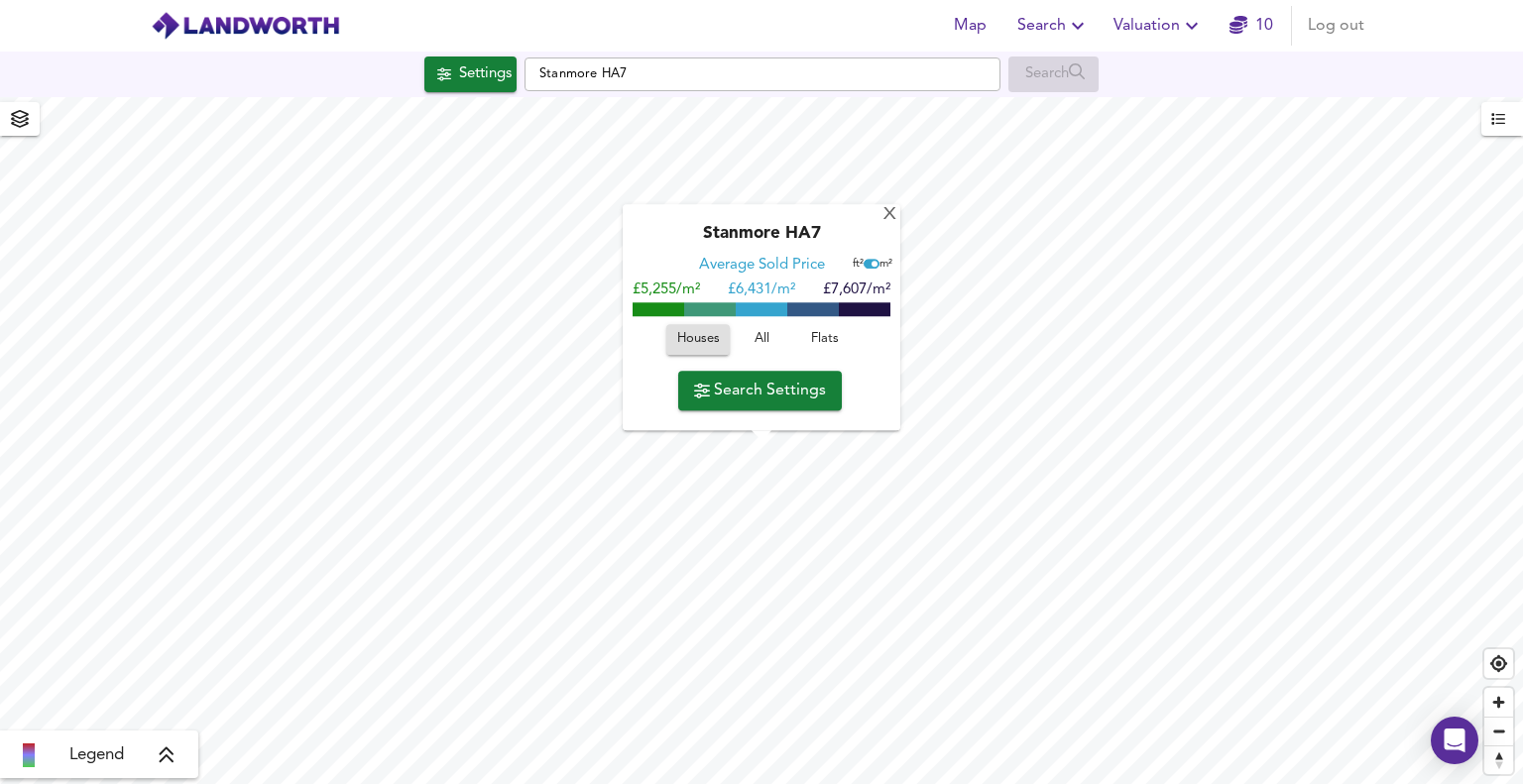 click on "Search Settings" at bounding box center (760, 391) 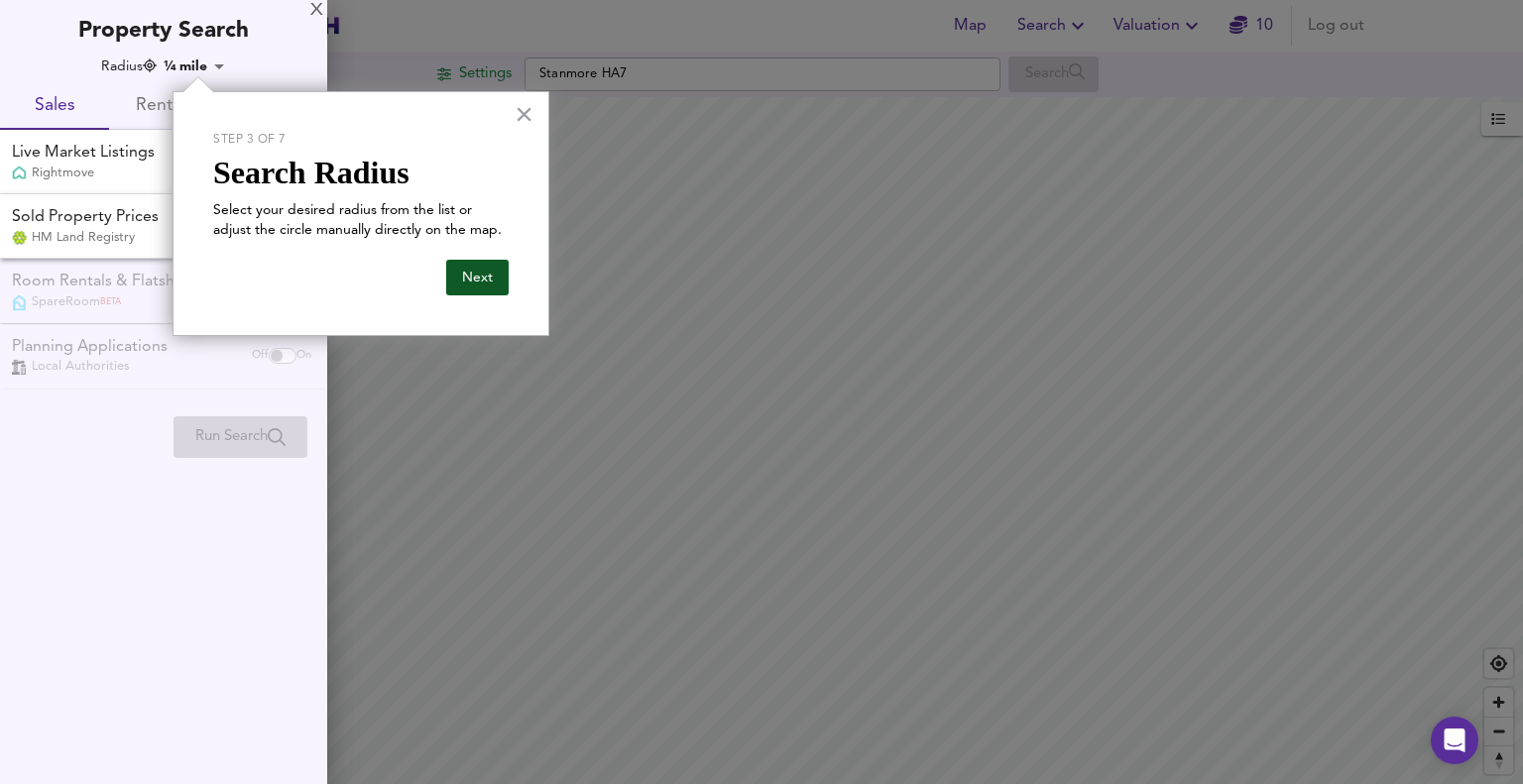 click on "Next" at bounding box center (477, 278) 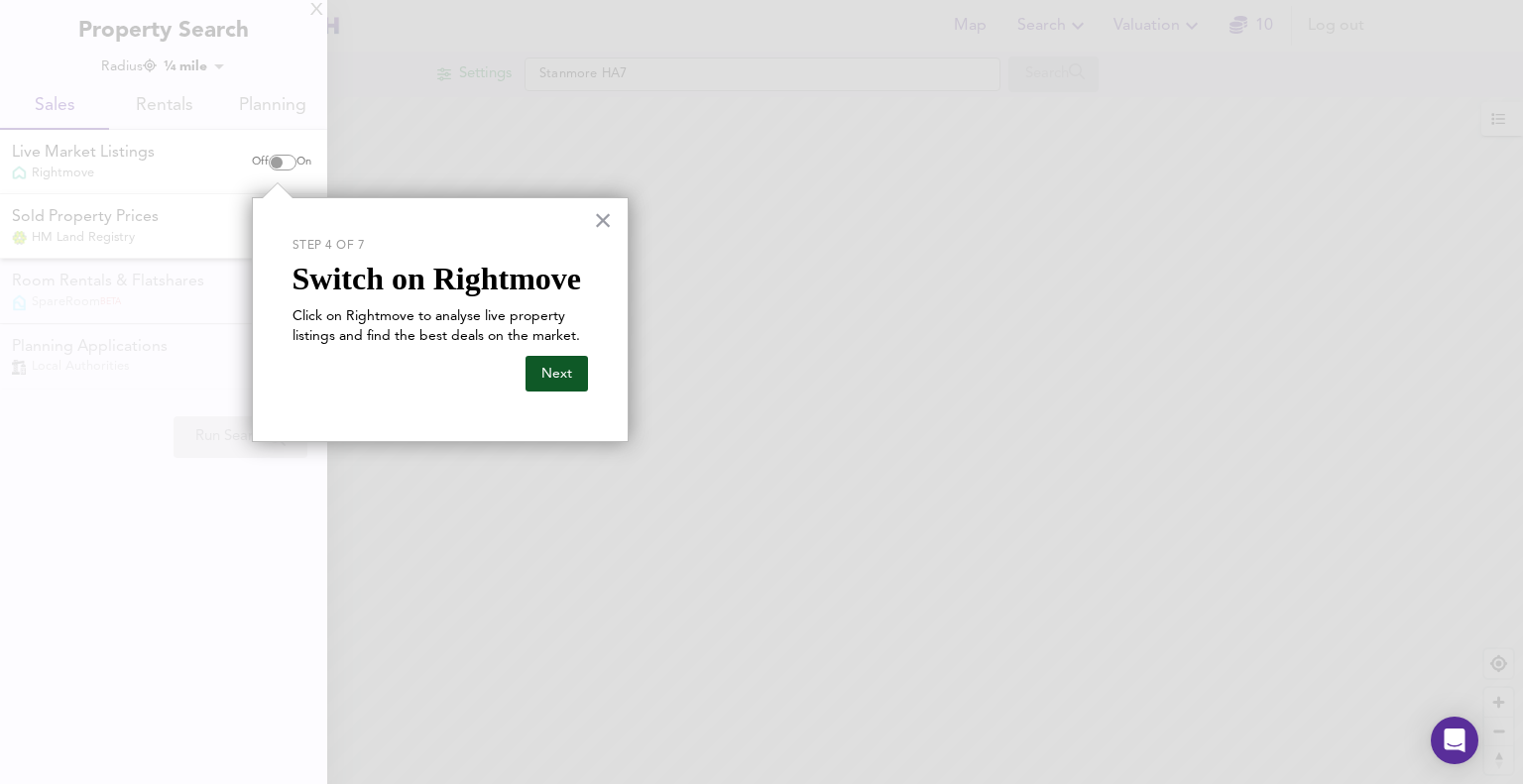 click on "Next" at bounding box center (556, 374) 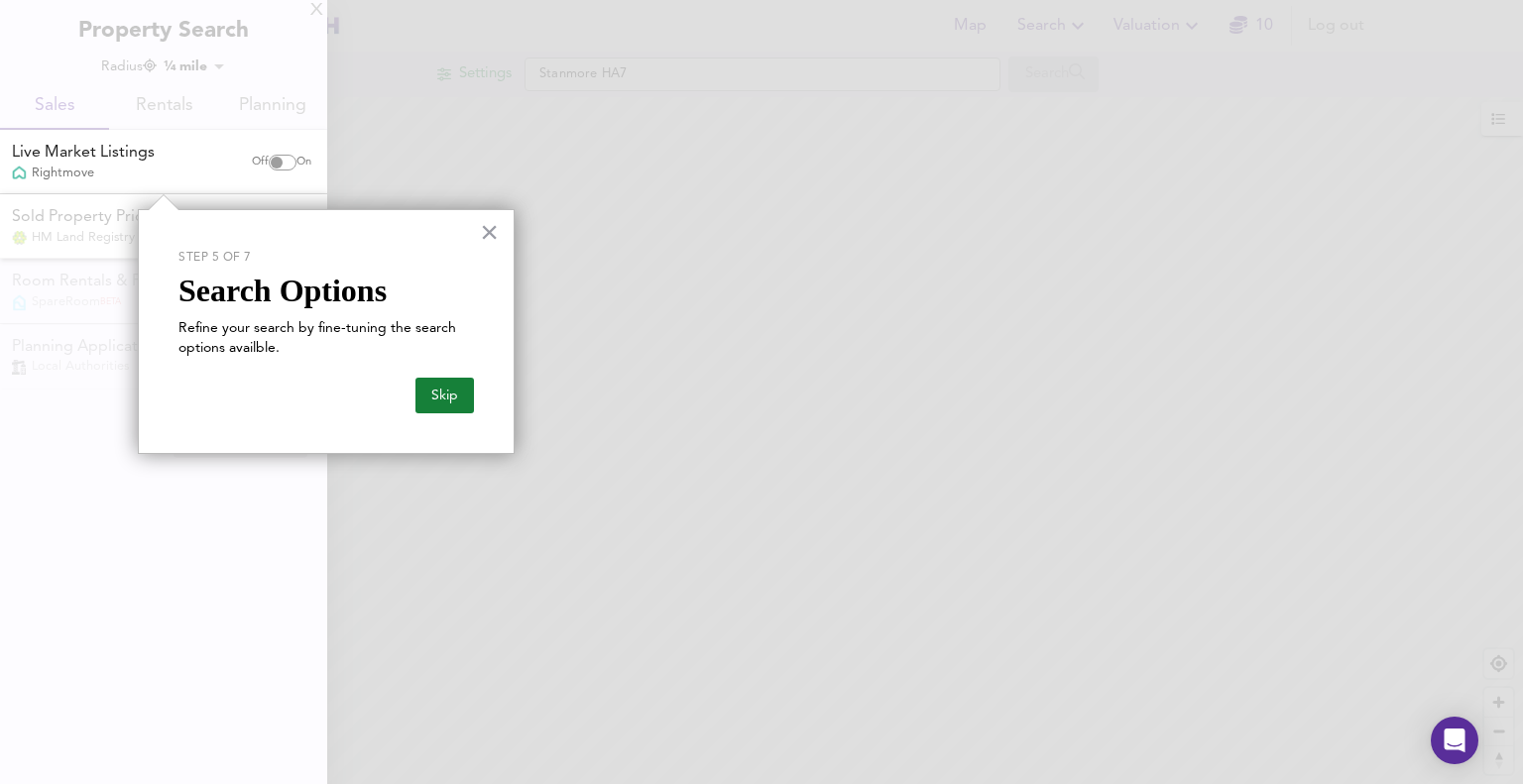 click on "Live Market Listings" at bounding box center (83, 153) 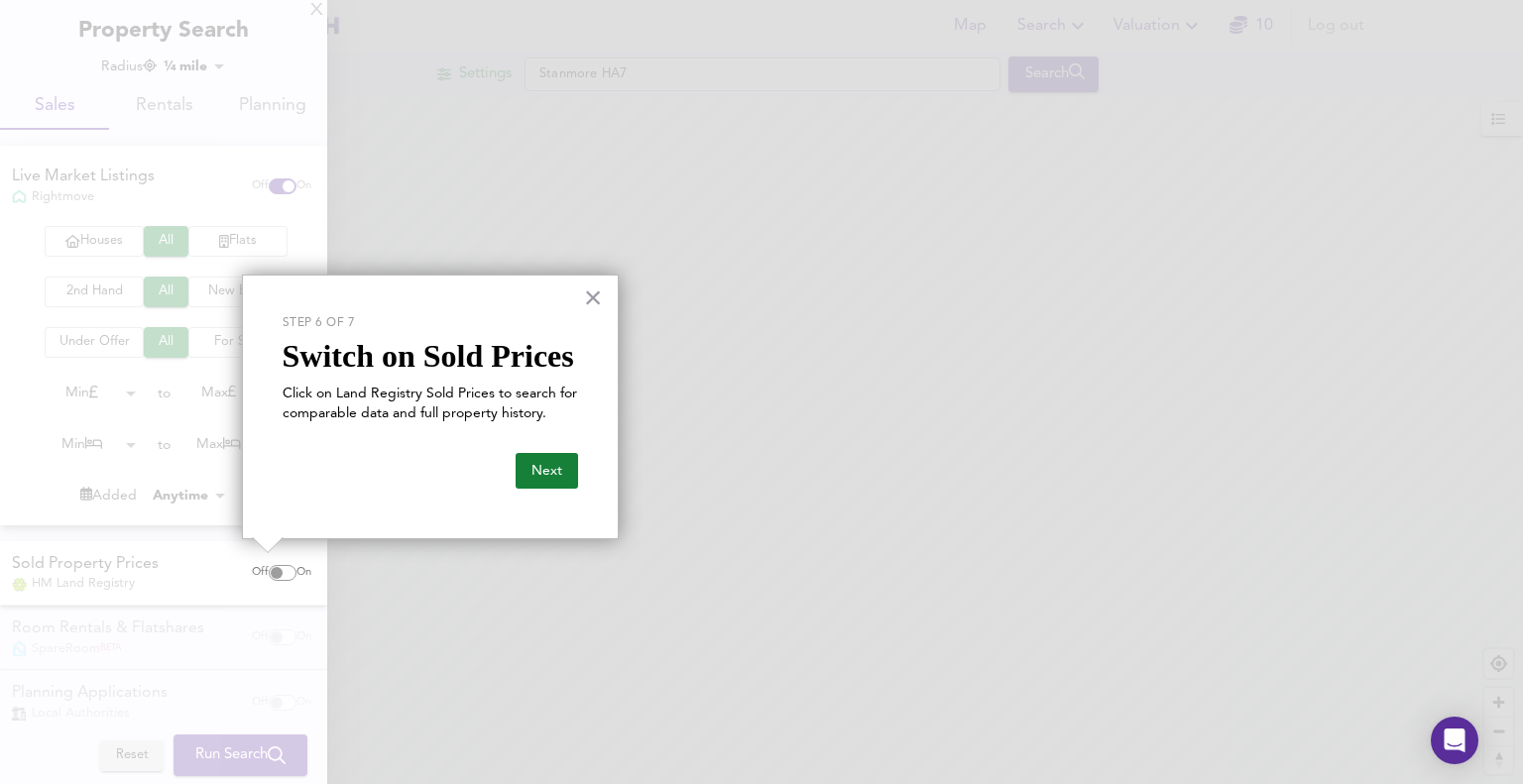 click at bounding box center (277, 573) 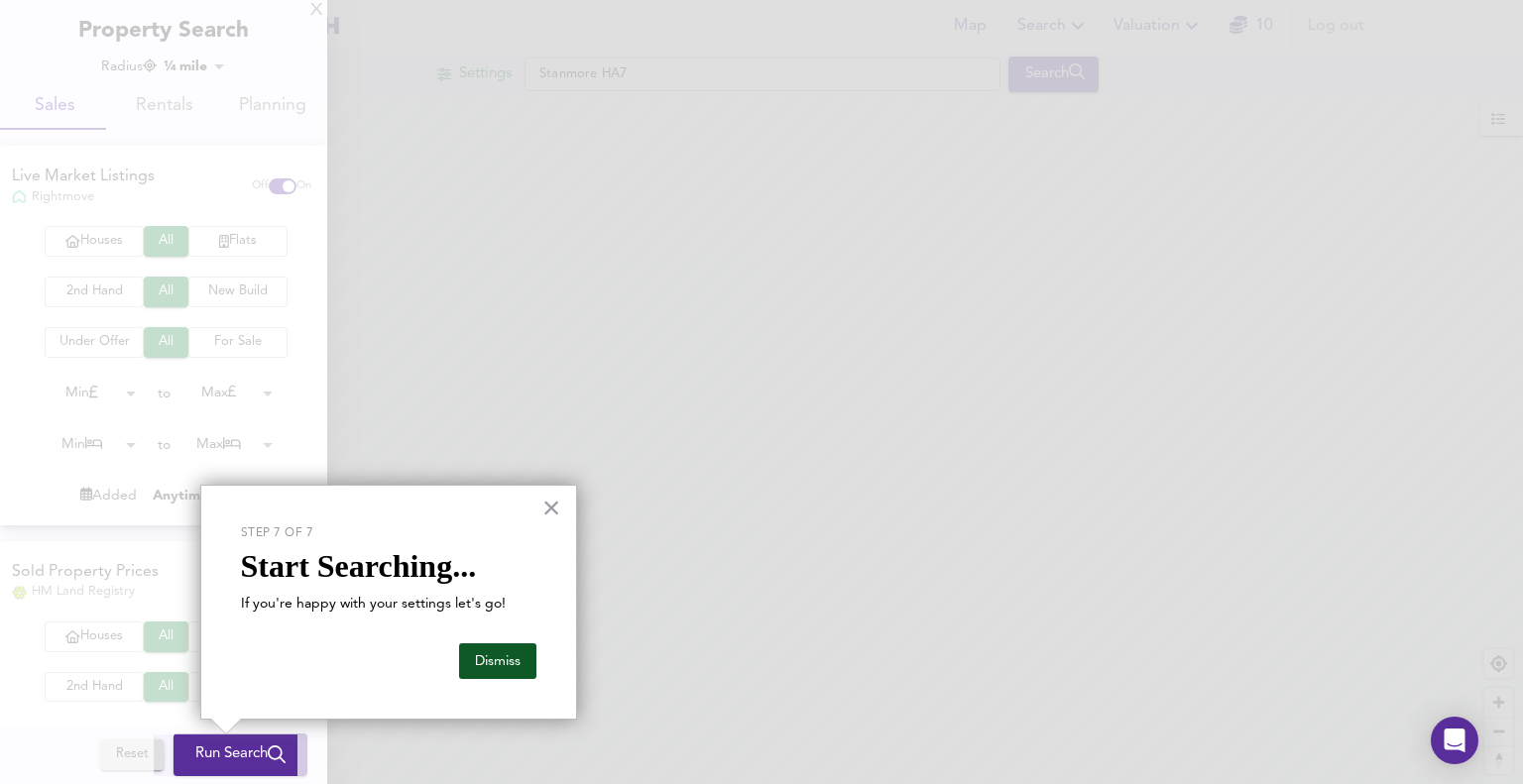 click on "Dismiss" at bounding box center [498, 661] 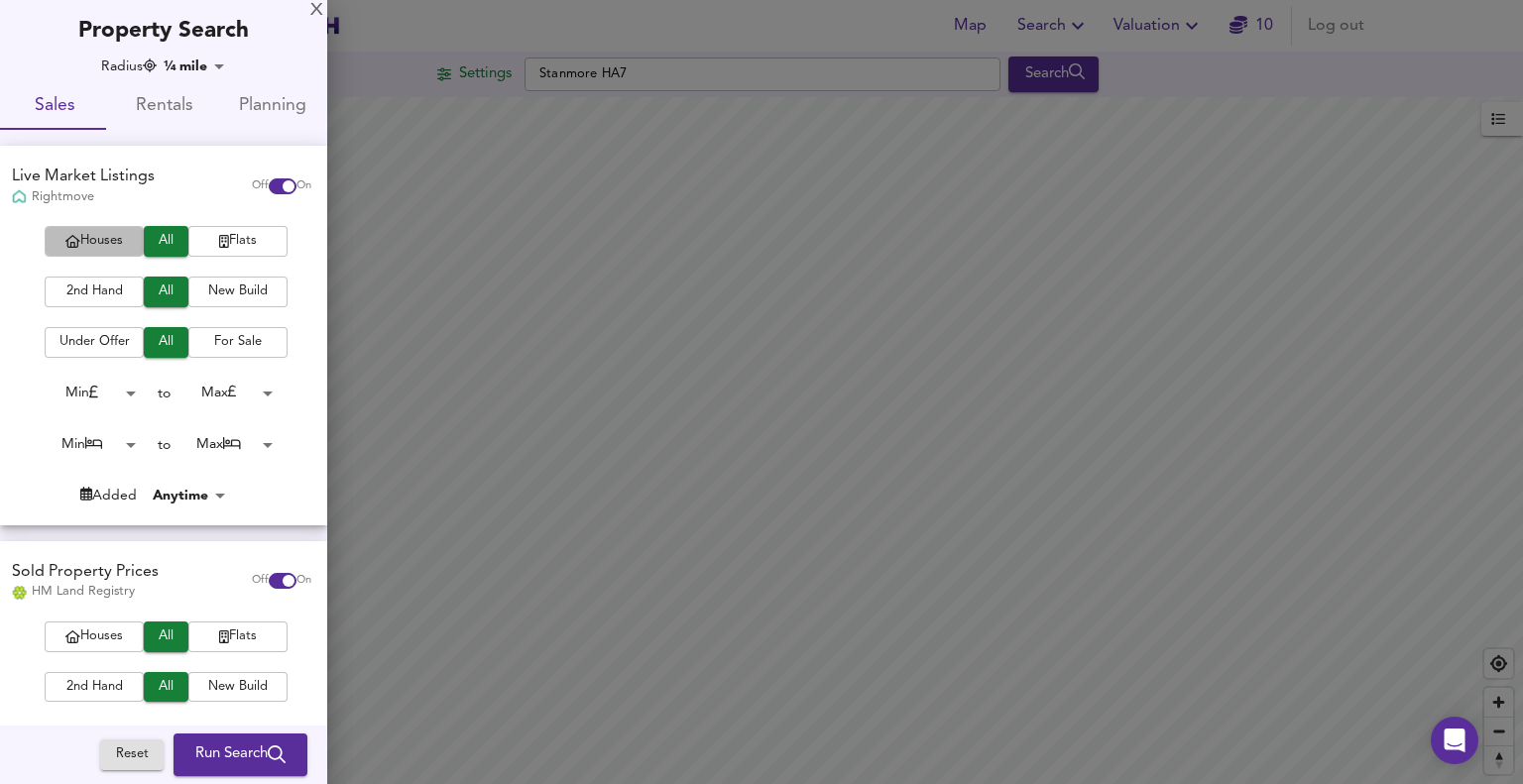 click on "Houses" at bounding box center (94, 241) 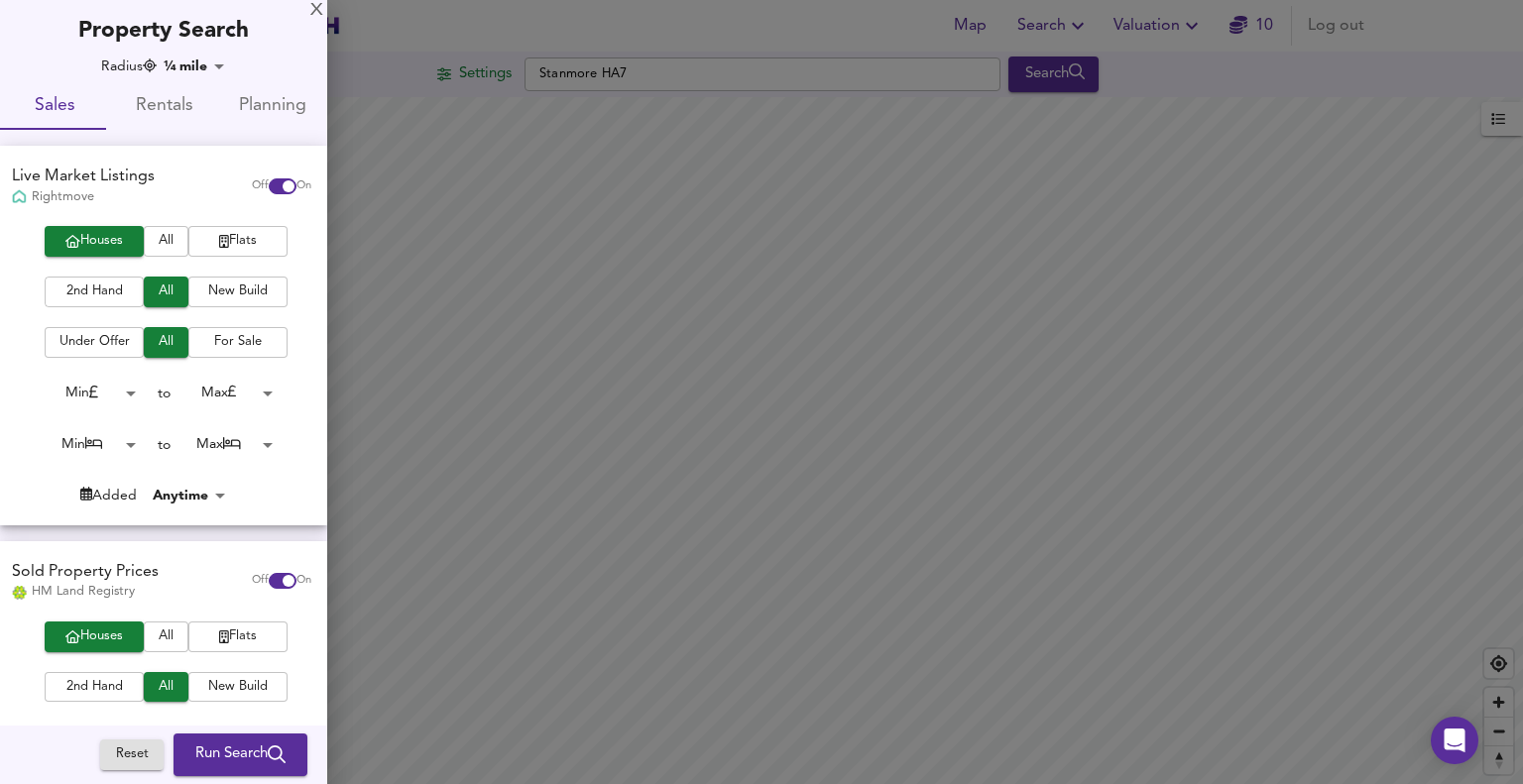 click on "2nd Hand" at bounding box center (94, 291) 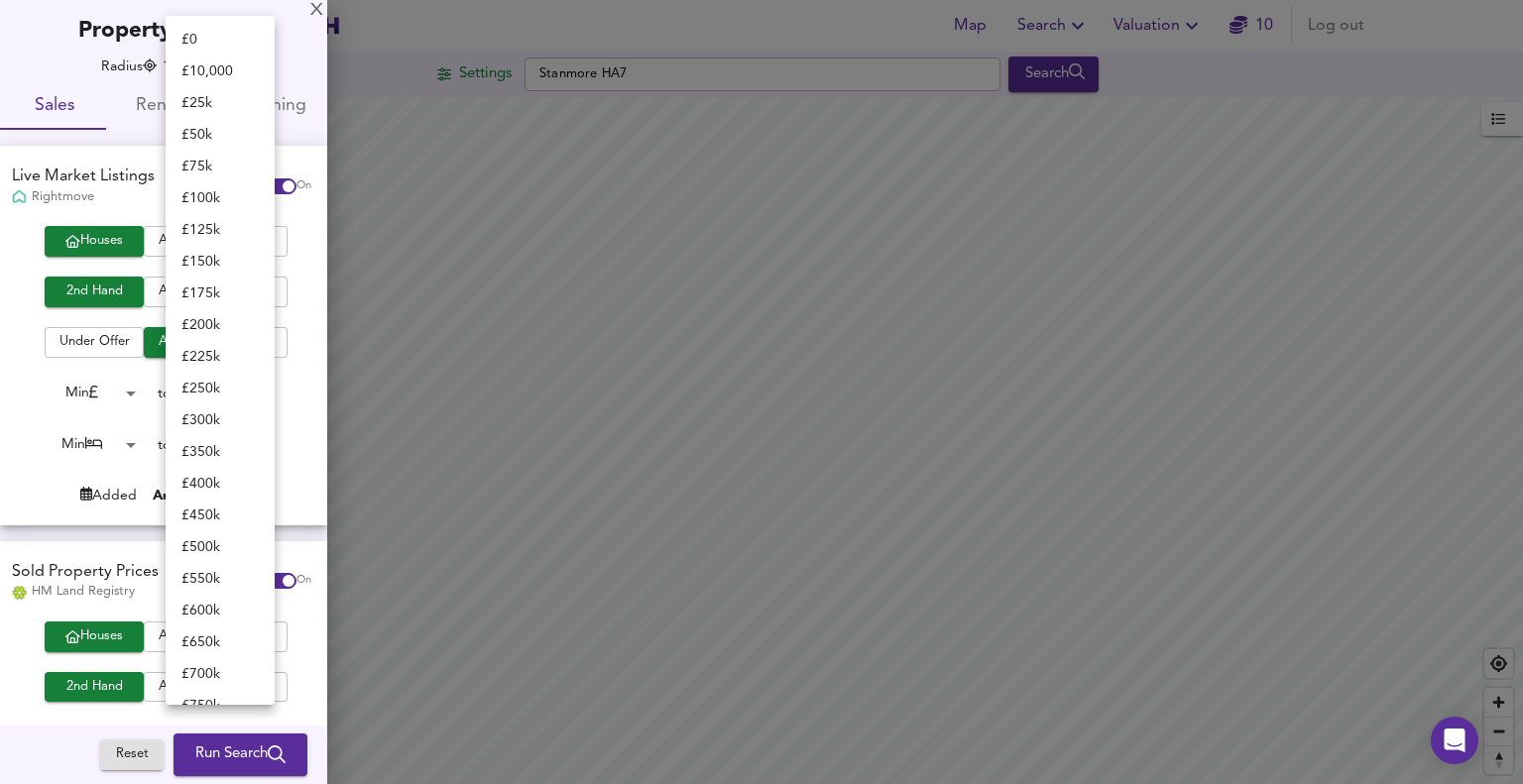 click on "Map Search Valuation    10 Log out        Settings     Stanmore HA7        Search              Legend       UK Average Price   for [DATE] £ 3,647 / m²      +6.1% Source:   Land Registry Data - [DATE] [GEOGRAPHIC_DATA] & [GEOGRAPHIC_DATA] - Average £/ m²  History [GEOGRAPHIC_DATA] & [GEOGRAPHIC_DATA] - Total Quarterly Sales History X Map Settings Basemap          Default hybrid Heatmap          Average Price landworth 2D   View Dynamic Heatmap   On Show Postcodes Show Boroughs 2D 3D Find Me X Property Search Radius   ¼ mile 402 Sales Rentals Planning    Live Market Listings   Rightmove Off   On    Houses All   Flats 2nd Hand All New Build Under Offer All For Sale Min   0 to Max   200000000   Min   0 to Max   50   Added Anytime -1    Sold Property Prices   HM Land Registry Off   On    Houses All   Flats 2nd Hand All New Build Min   0 to Max   200000000 Min   0 to Max   100000 Freehold    Include Exclude Leasehold  Include Exclude House Type Terraced 1 year" at bounding box center (762, 392) 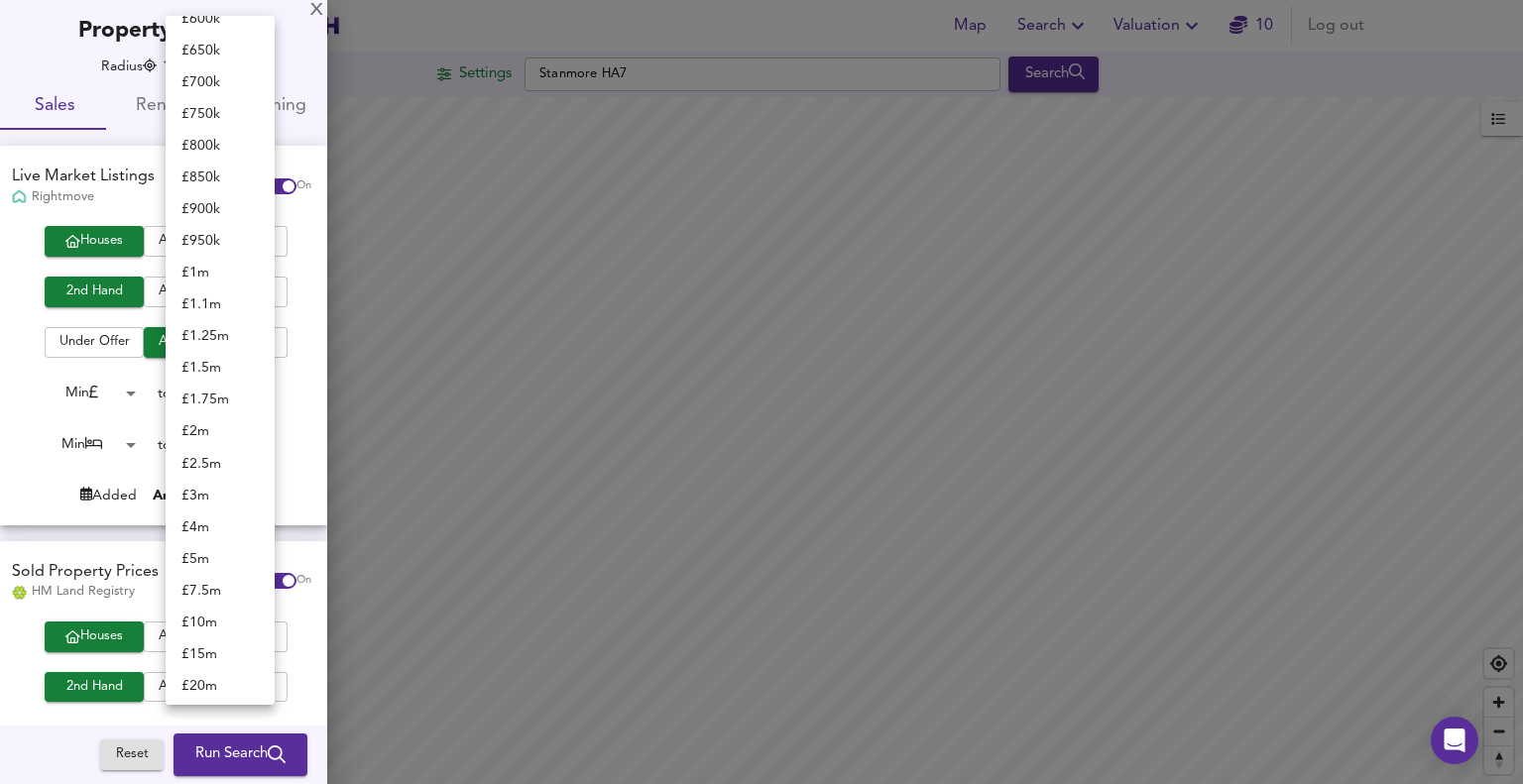 scroll, scrollTop: 526, scrollLeft: 0, axis: vertical 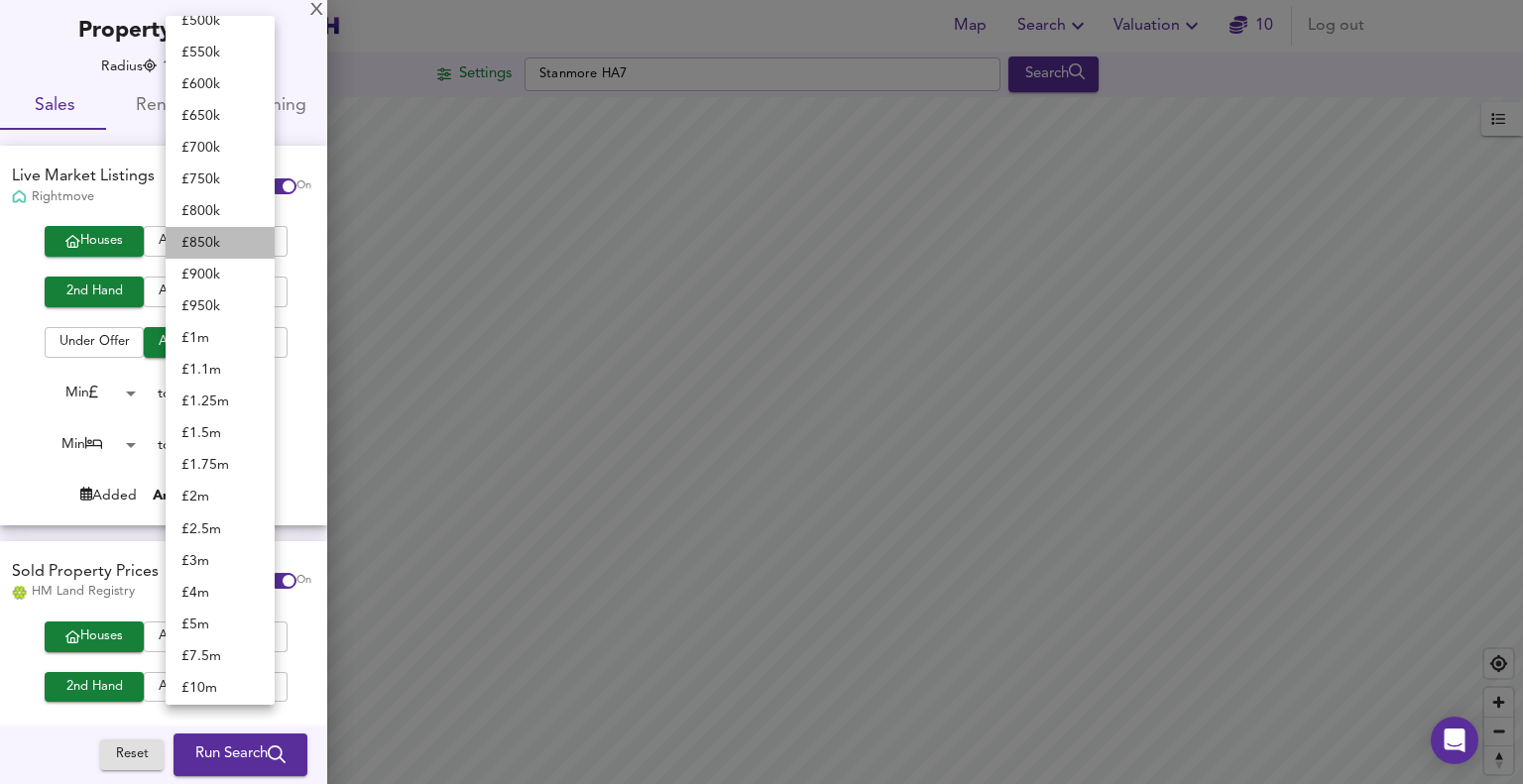 click on "£ 850k" at bounding box center (220, 243) 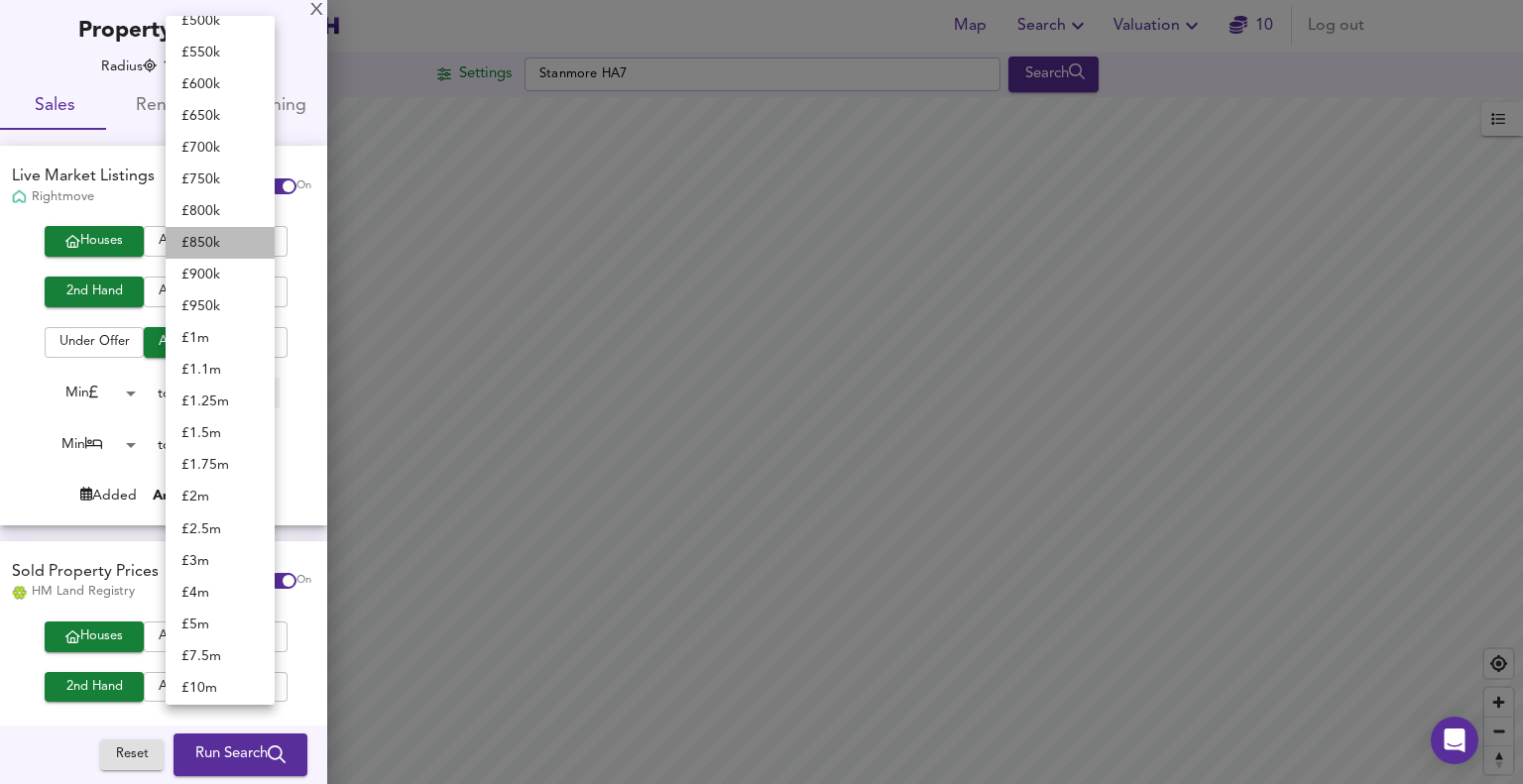 type on "850000" 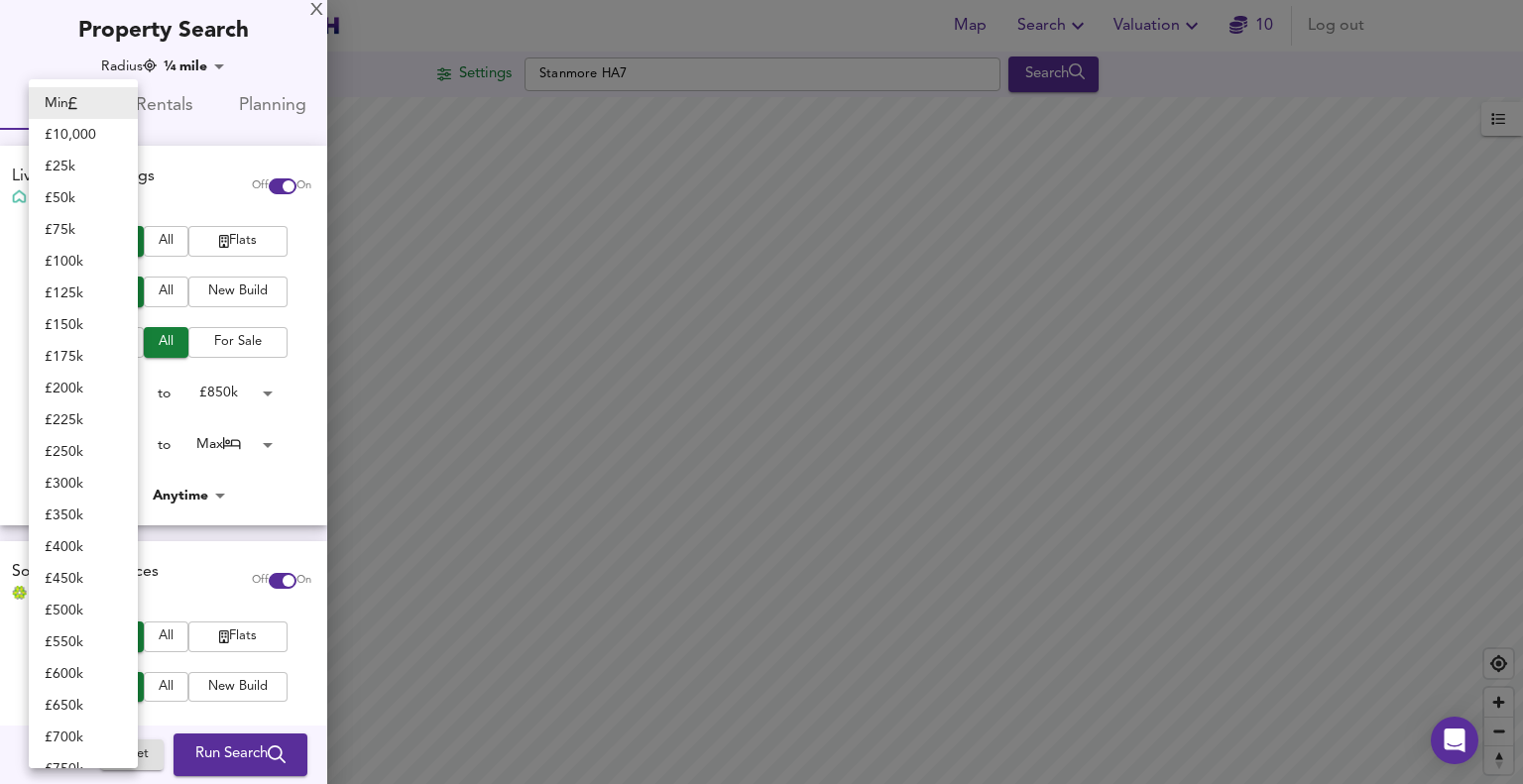 click on "Map Search Valuation    10 Log out        Settings     Stanmore HA7        Search              Legend       UK Average Price   for [DATE] £ 3,647 / m²      +6.1% Source:   Land Registry Data - [DATE] [GEOGRAPHIC_DATA] & [GEOGRAPHIC_DATA] - Average £/ m²  History [GEOGRAPHIC_DATA] & [GEOGRAPHIC_DATA] - Total Quarterly Sales History X Map Settings Basemap          Default hybrid Heatmap          Average Price landworth 2D   View Dynamic Heatmap   On Show Postcodes Show Boroughs 2D 3D Find Me X Property Search Radius   ¼ mile 402 Sales Rentals Planning    Live Market Listings   Rightmove Off   On    Houses All   Flats 2nd Hand All New Build Under Offer All For Sale Min   0 to £ 850k 850000   Min   0 to Max   50   Added Anytime -1    Sold Property Prices   HM Land Registry Off   On    Houses All   Flats 2nd Hand All New Build Min   0 to £ 850k 850000 Min   0 to Max   100000 Freehold    Include Exclude Leasehold  Include Exclude House Type Terraced Semi-Detached" at bounding box center [762, 392] 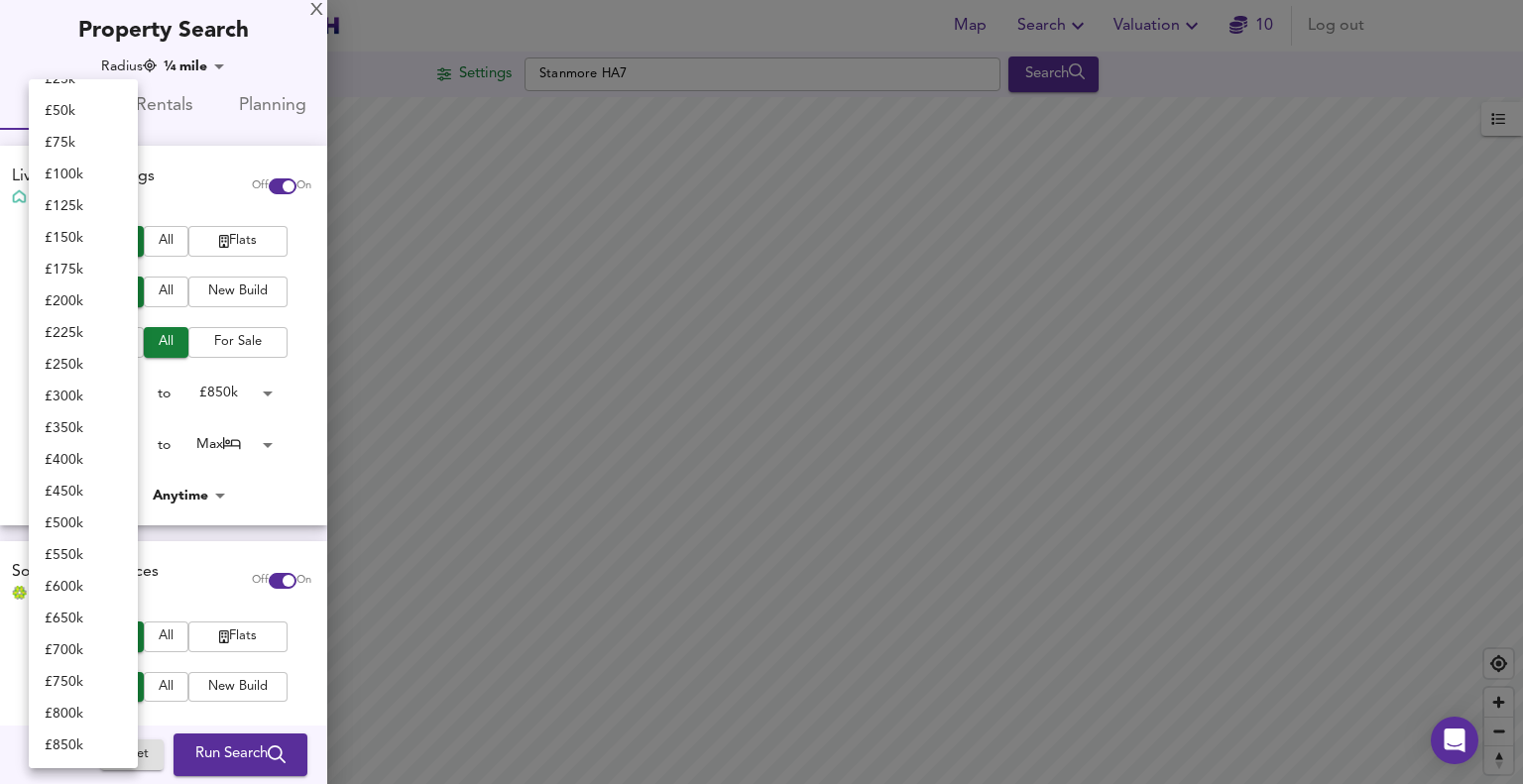 scroll, scrollTop: 87, scrollLeft: 0, axis: vertical 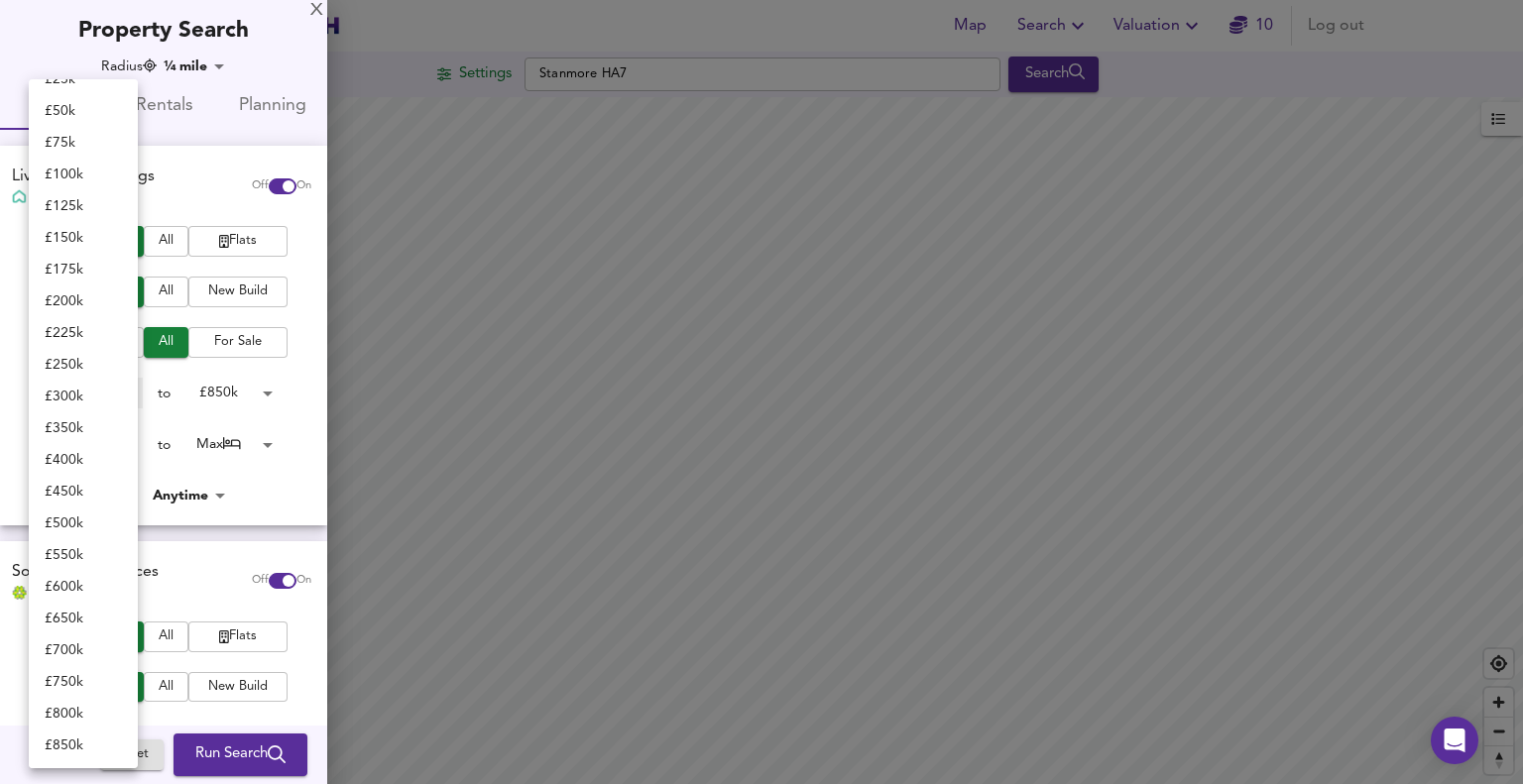 type on "500000" 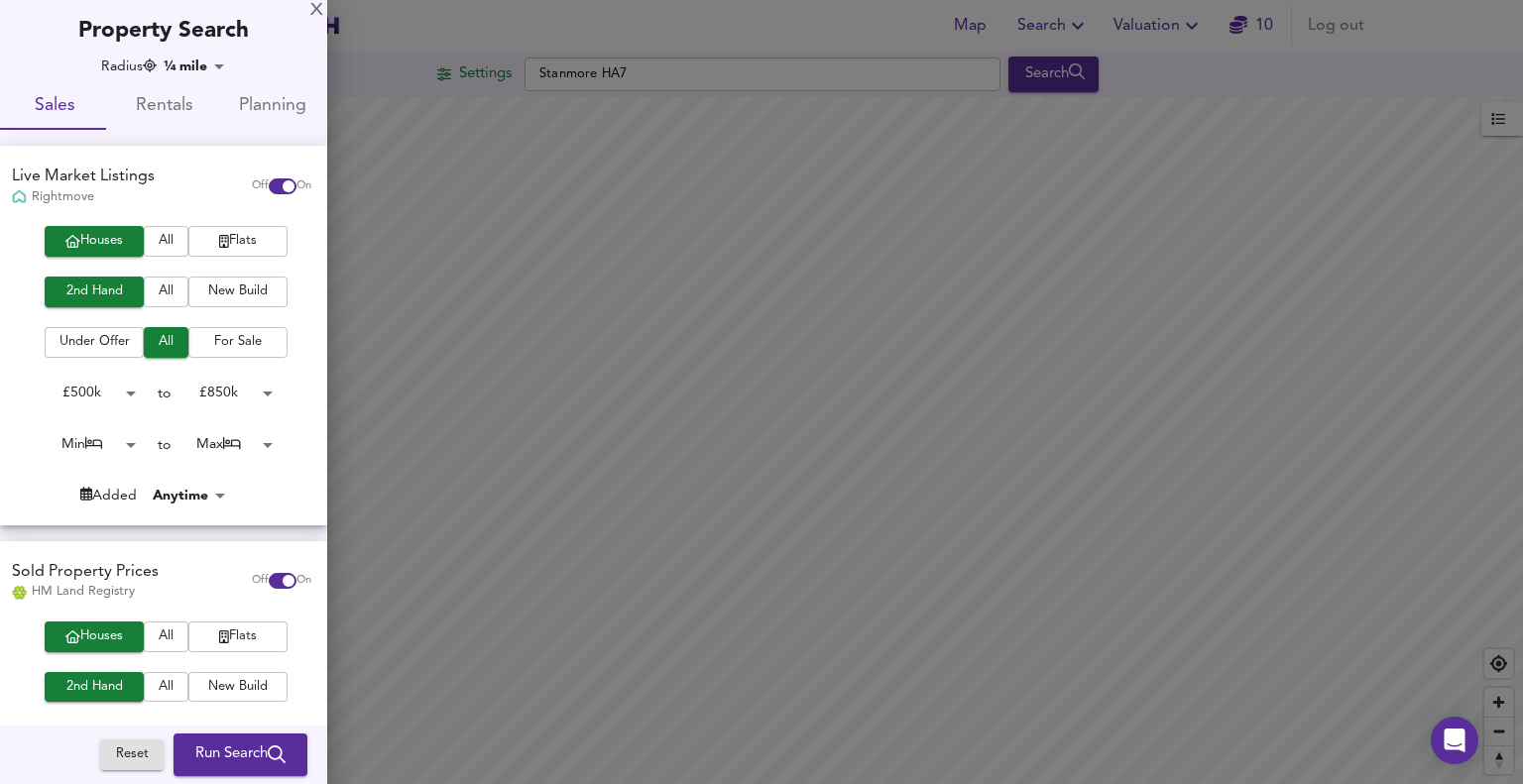 click on "For Sale" at bounding box center (238, 342) 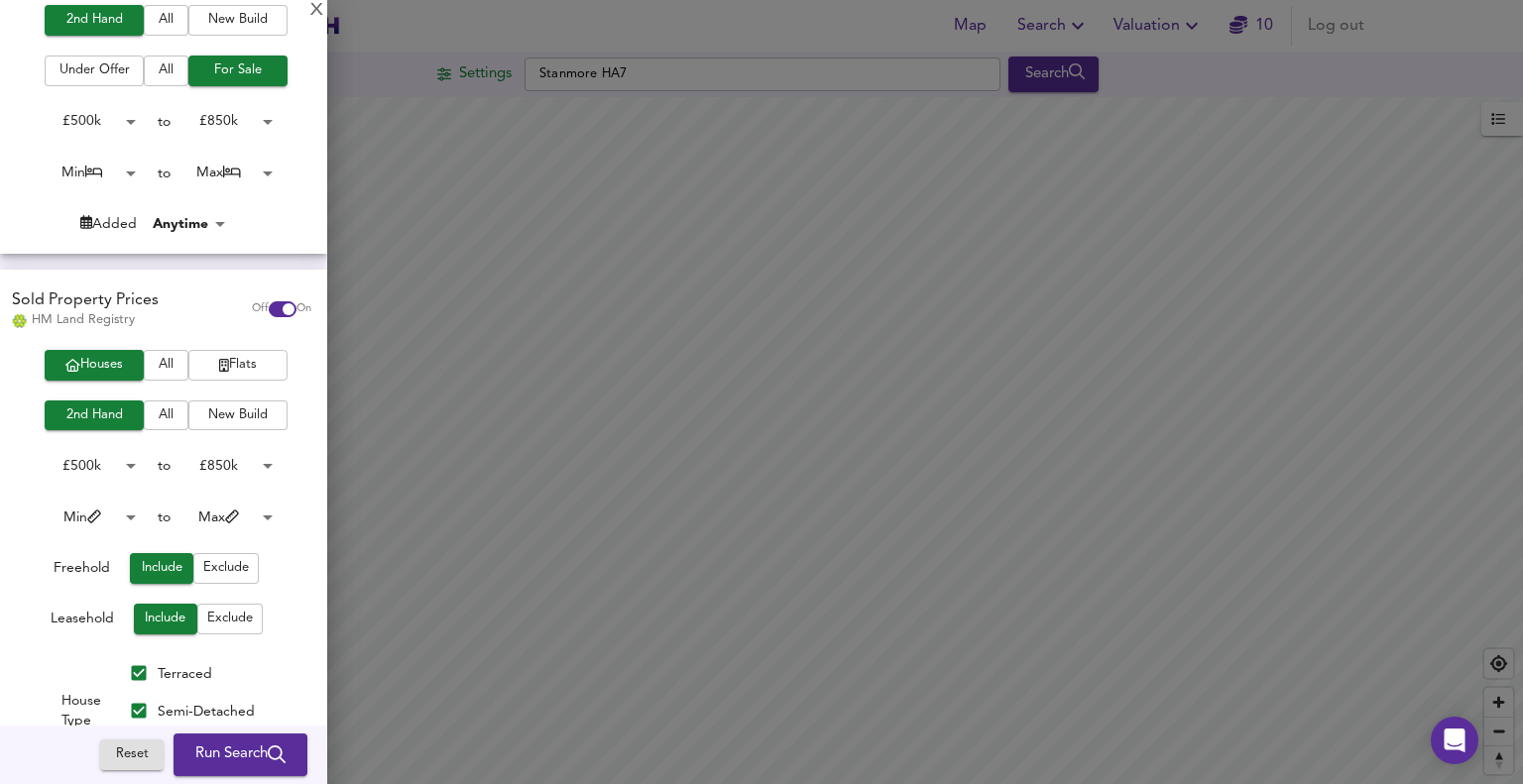 scroll, scrollTop: 297, scrollLeft: 0, axis: vertical 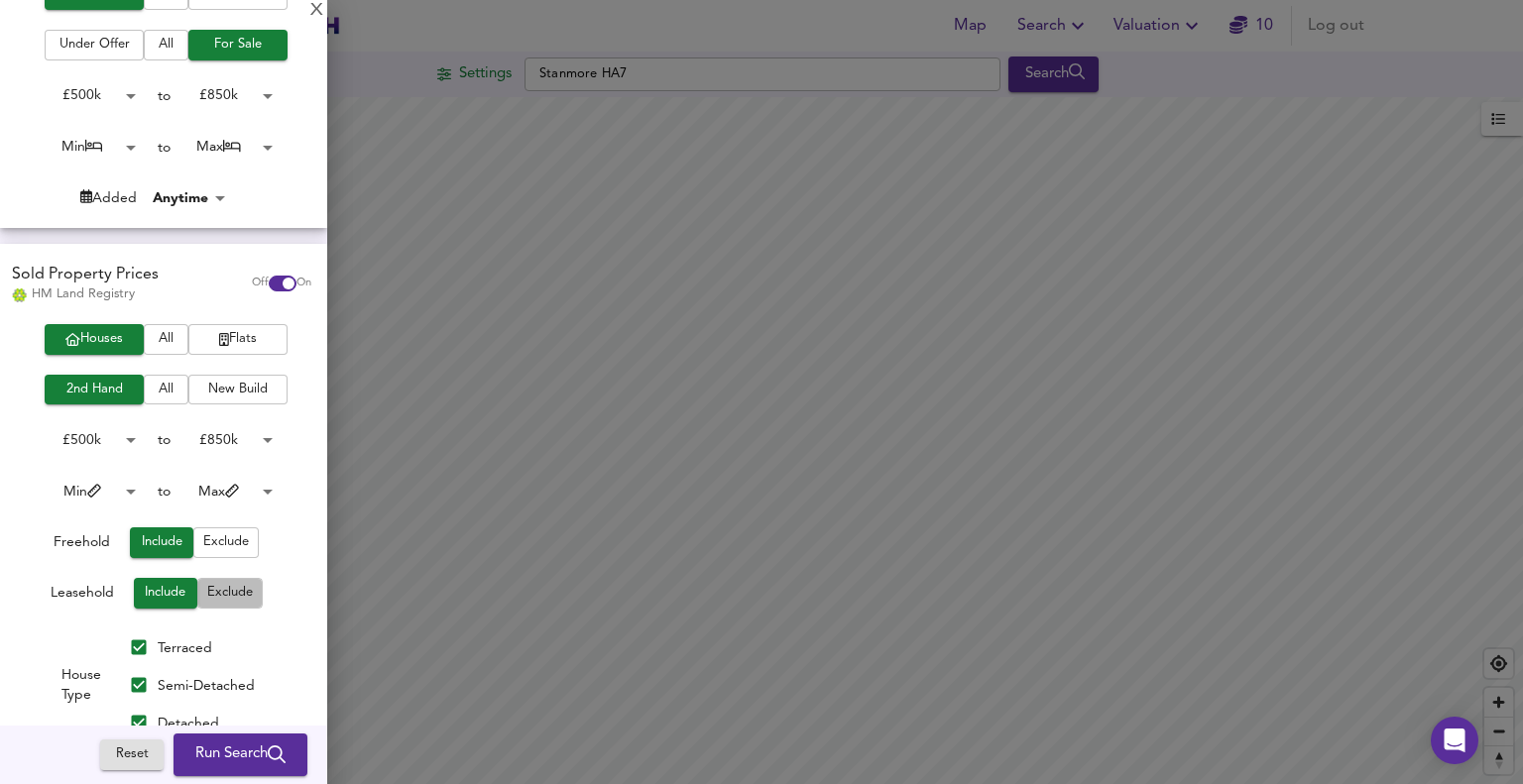 click on "Exclude" at bounding box center [230, 593] 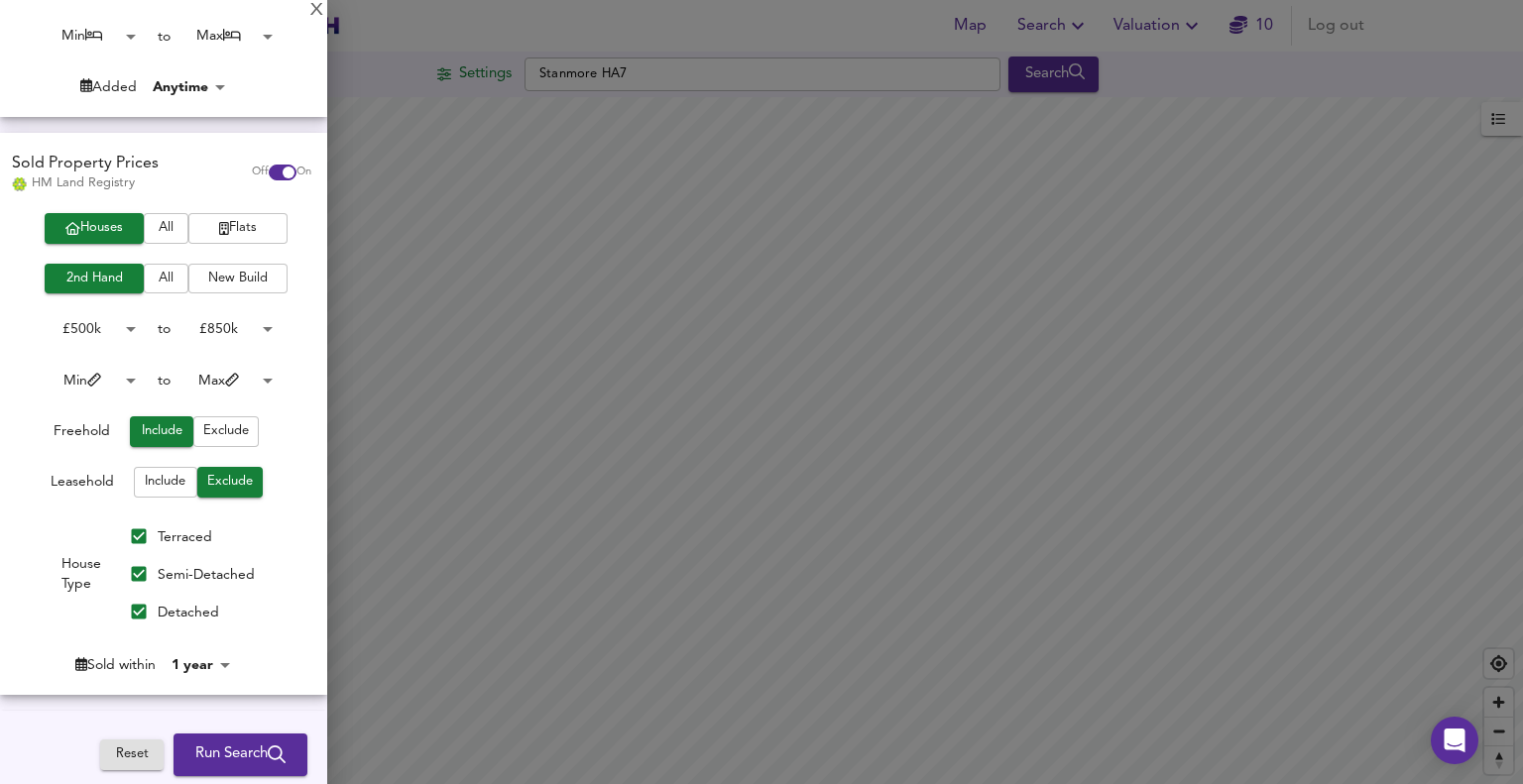 scroll, scrollTop: 429, scrollLeft: 0, axis: vertical 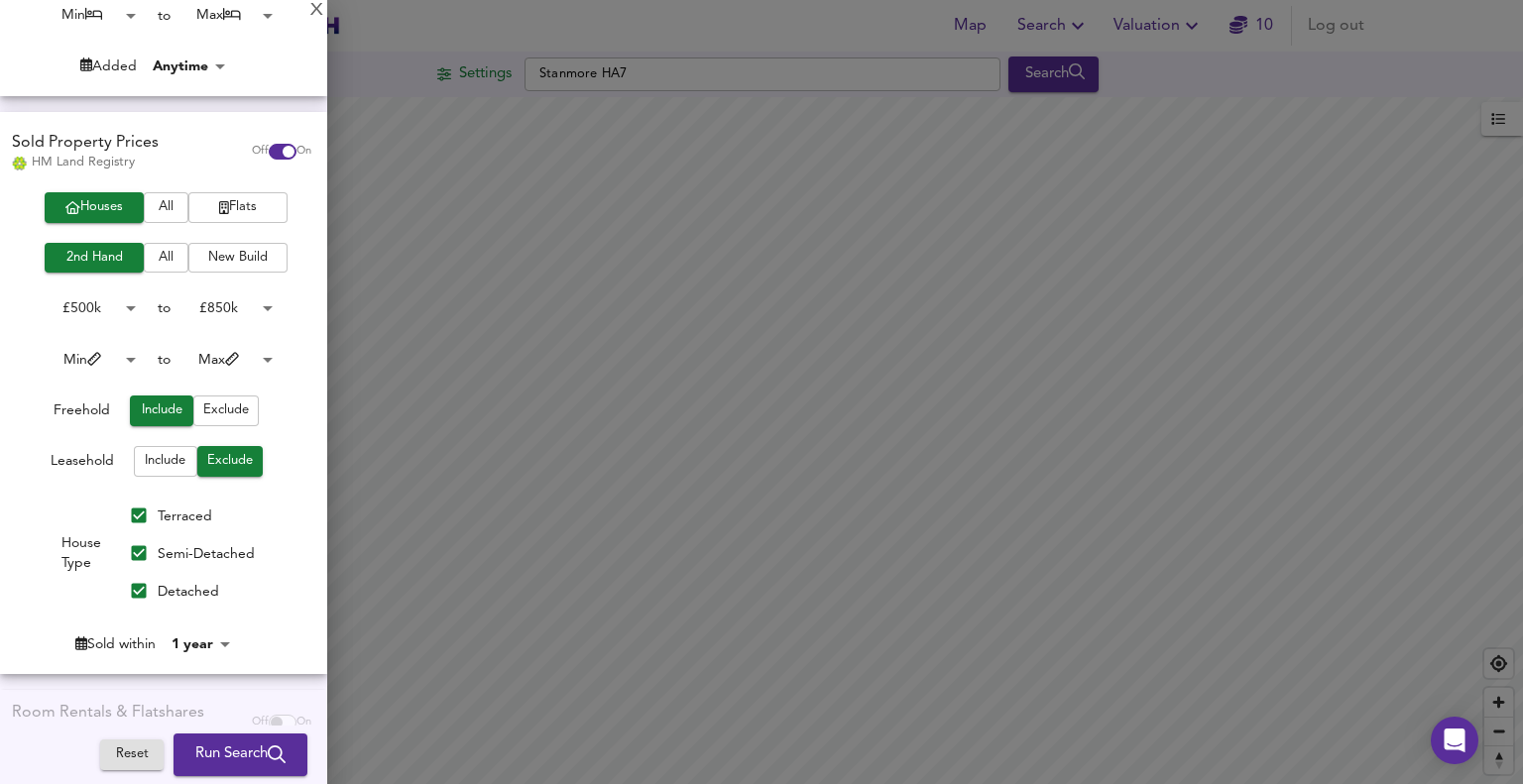 click on "Terraced" at bounding box center (139, 515) 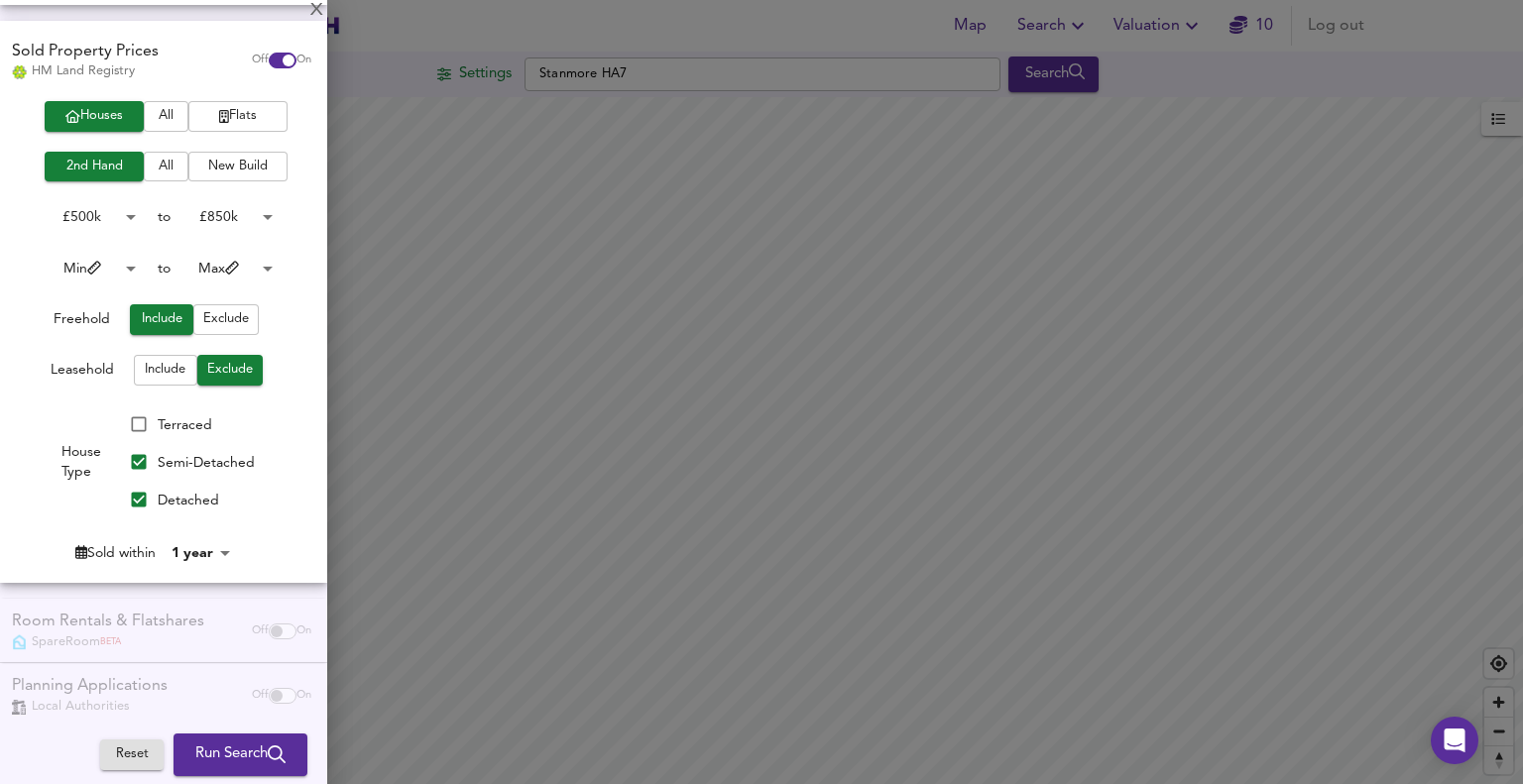 scroll, scrollTop: 528, scrollLeft: 0, axis: vertical 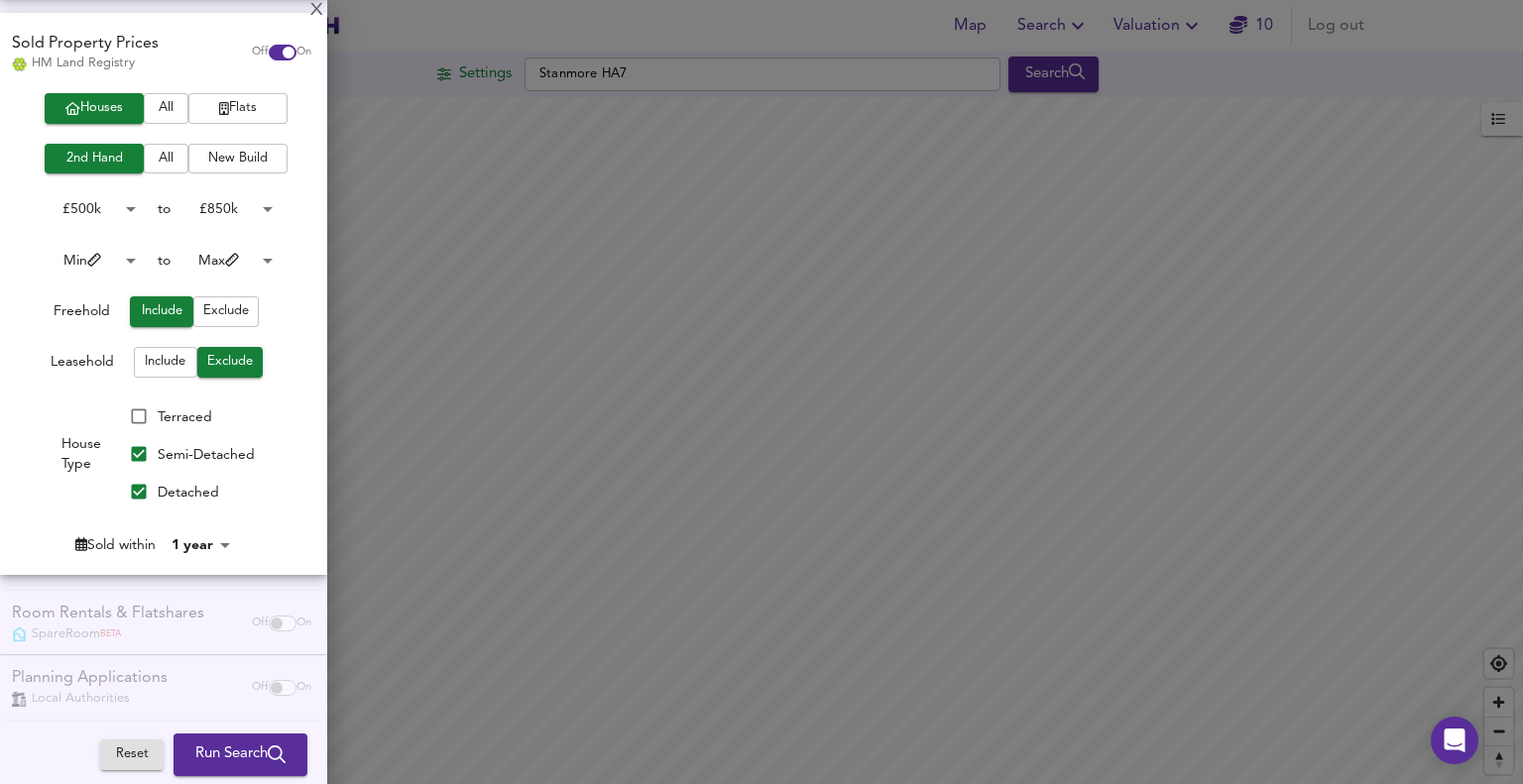 click on "Map Search Valuation    10 Log out        Settings     Stanmore HA7        Search              Legend       UK Average Price   for [DATE] £ 3,647 / m²      +6.1% Source:   Land Registry Data - [DATE] [GEOGRAPHIC_DATA] & [GEOGRAPHIC_DATA] - Average £/ m²  History [GEOGRAPHIC_DATA] & [GEOGRAPHIC_DATA] - Total Quarterly Sales History X Map Settings Basemap          Default hybrid Heatmap          Average Price landworth 2D   View Dynamic Heatmap   On Show Postcodes Show Boroughs 2D 3D Find Me X Property Search Radius   ¼ mile 402 Sales Rentals Planning    Live Market Listings   Rightmove Off   On    Houses All   Flats 2nd Hand All New Build Under Offer All For Sale £ 500k 500000 to £ 850k 850000   Min   0 to Max   50   Added Anytime -1    Sold Property Prices   HM Land Registry Off   On    Houses All   Flats 2nd Hand All New Build £ 500k 500000 to £ 850k 850000 Min   0 to Max   100000 Freehold    Include Exclude Leasehold  Include Exclude House Type Terraced 12" at bounding box center [762, 392] 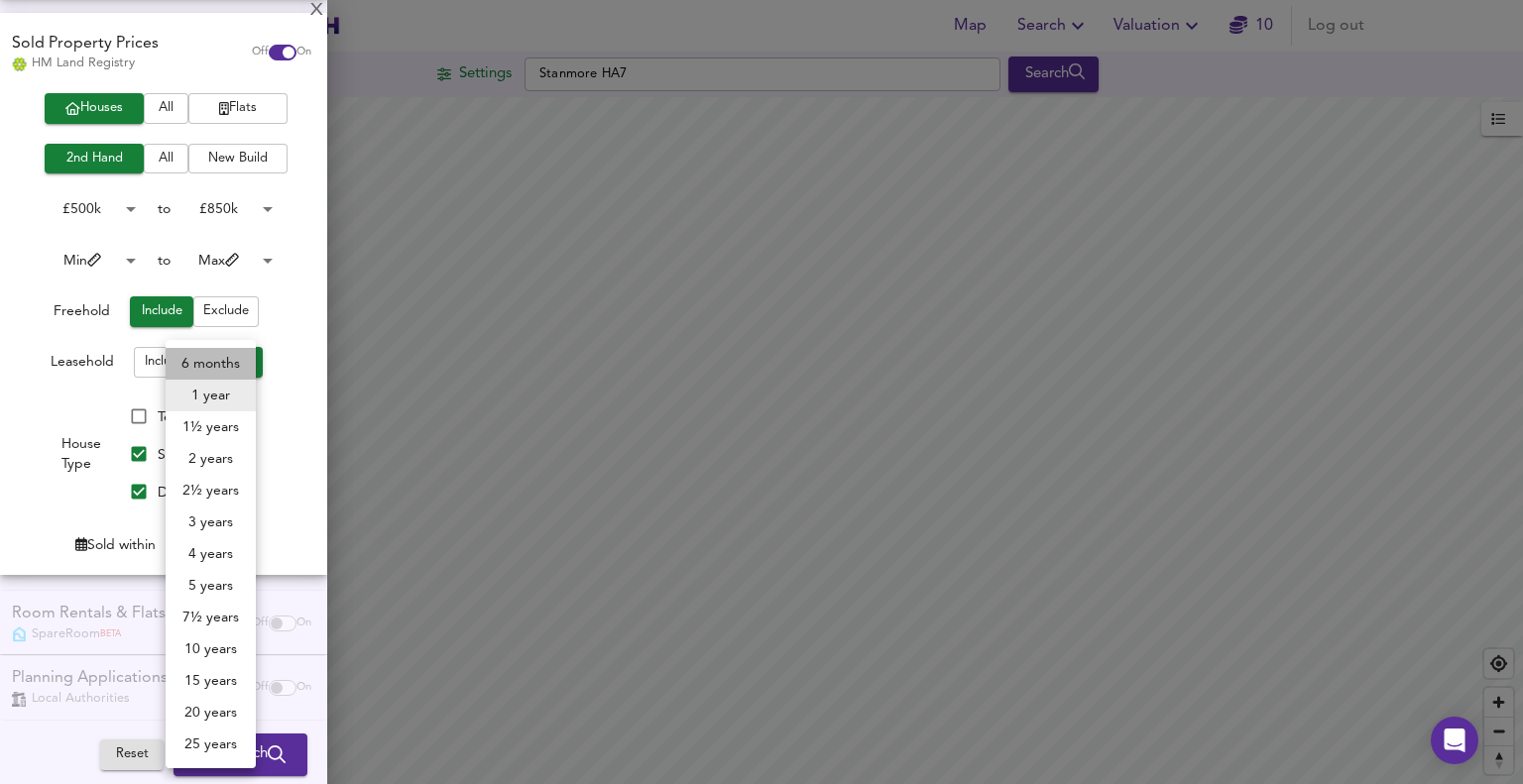 click on "6 months" at bounding box center [210, 364] 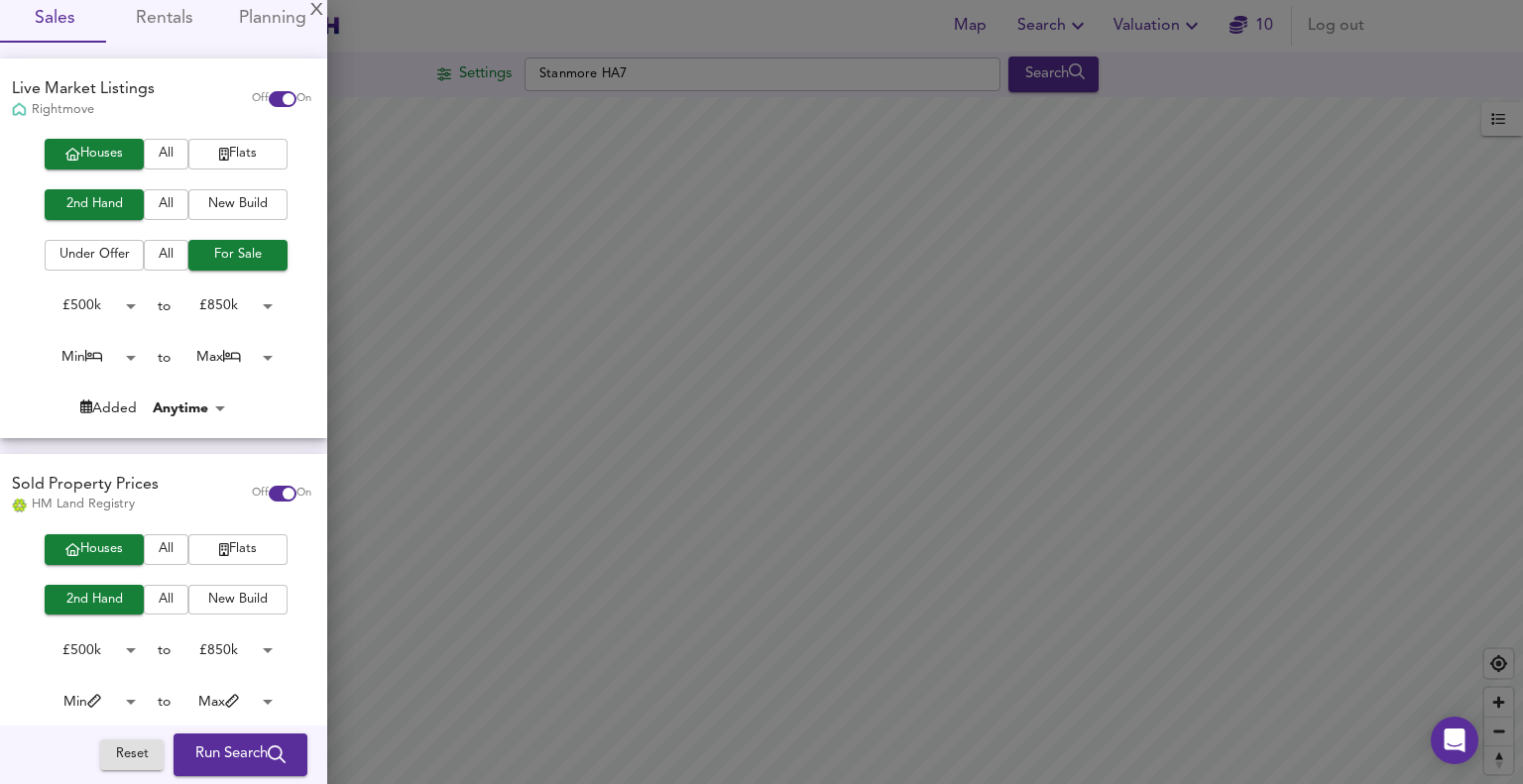 scroll, scrollTop: 165, scrollLeft: 0, axis: vertical 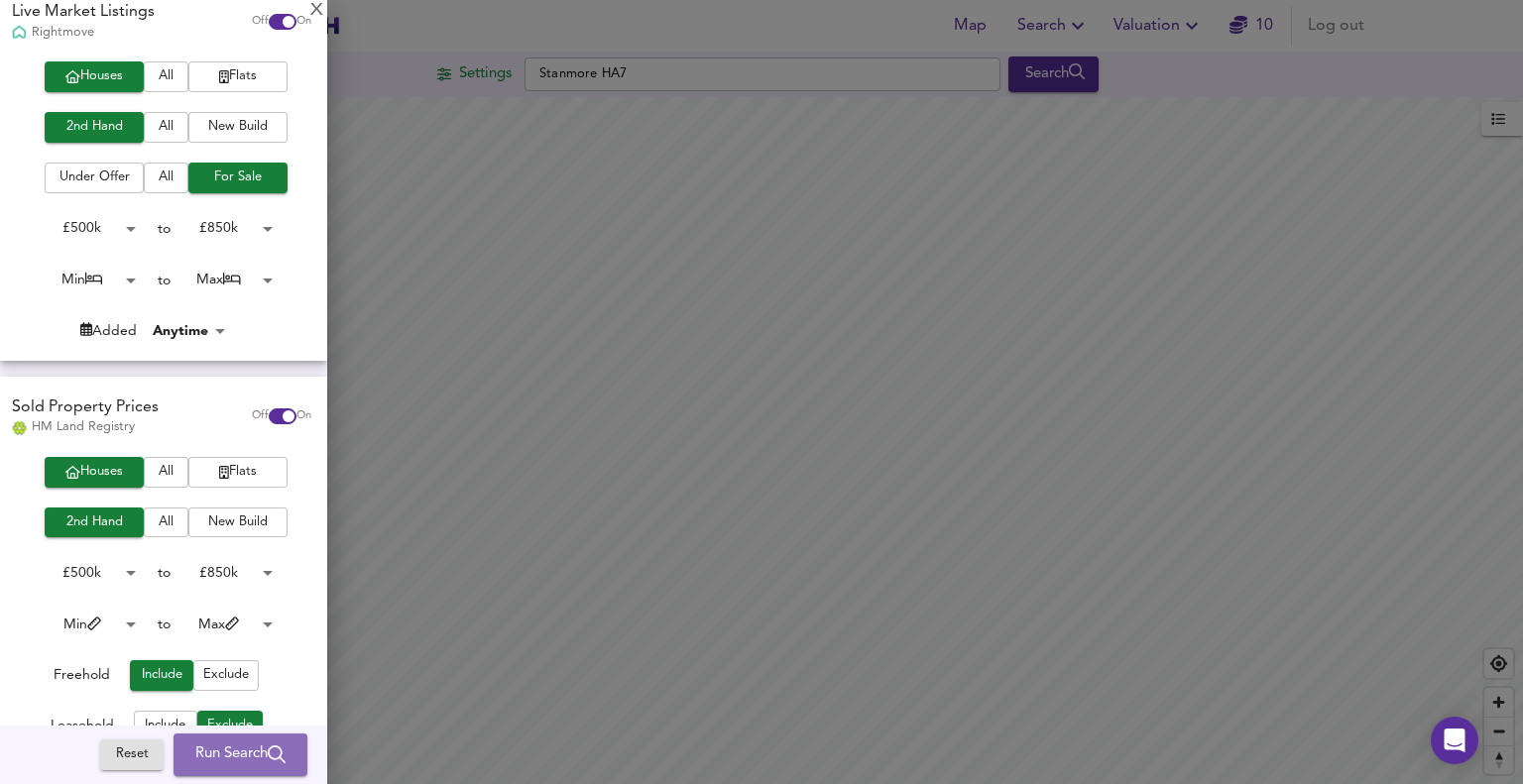 click on "Run Search" at bounding box center (240, 755) 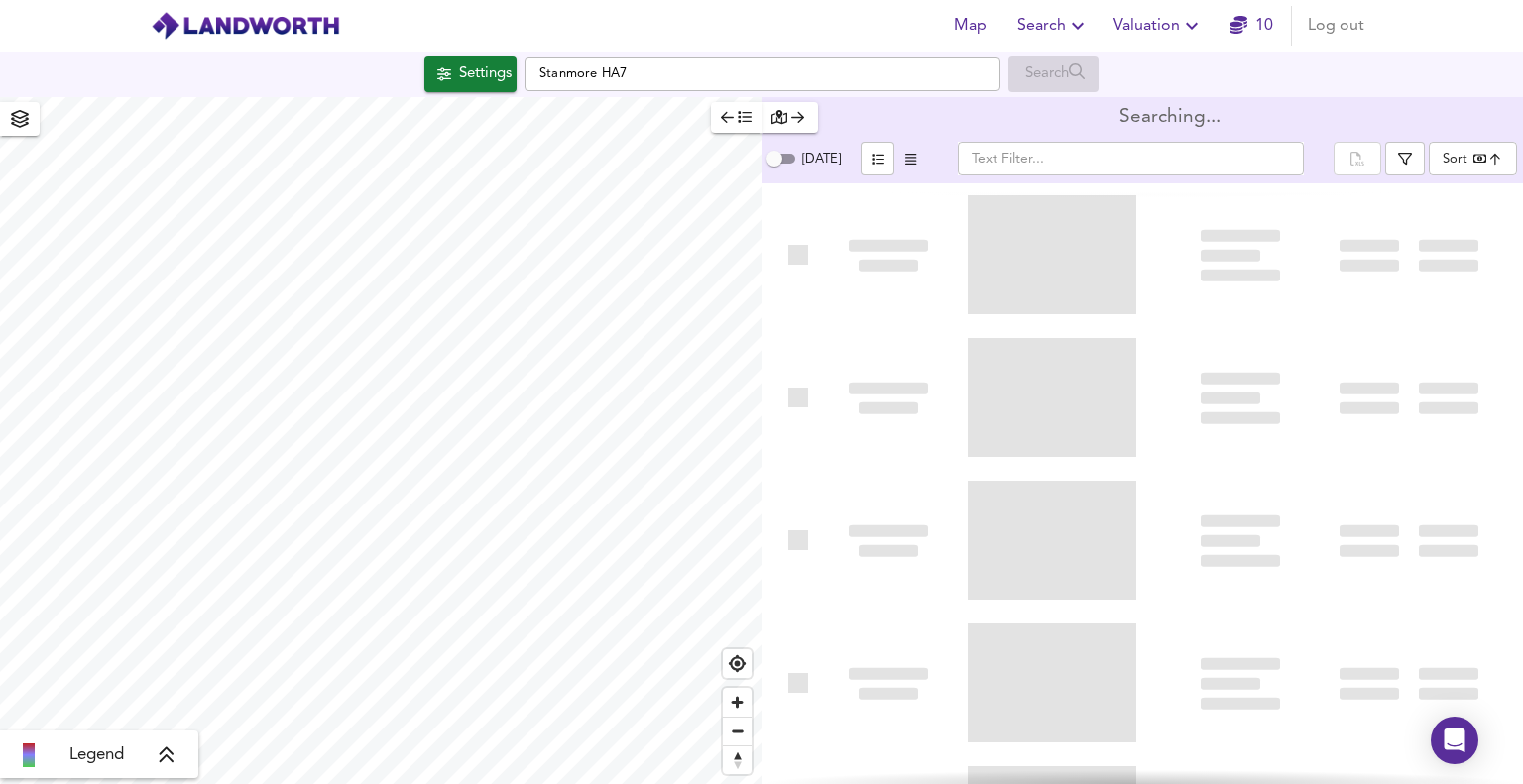 type on "bestdeal" 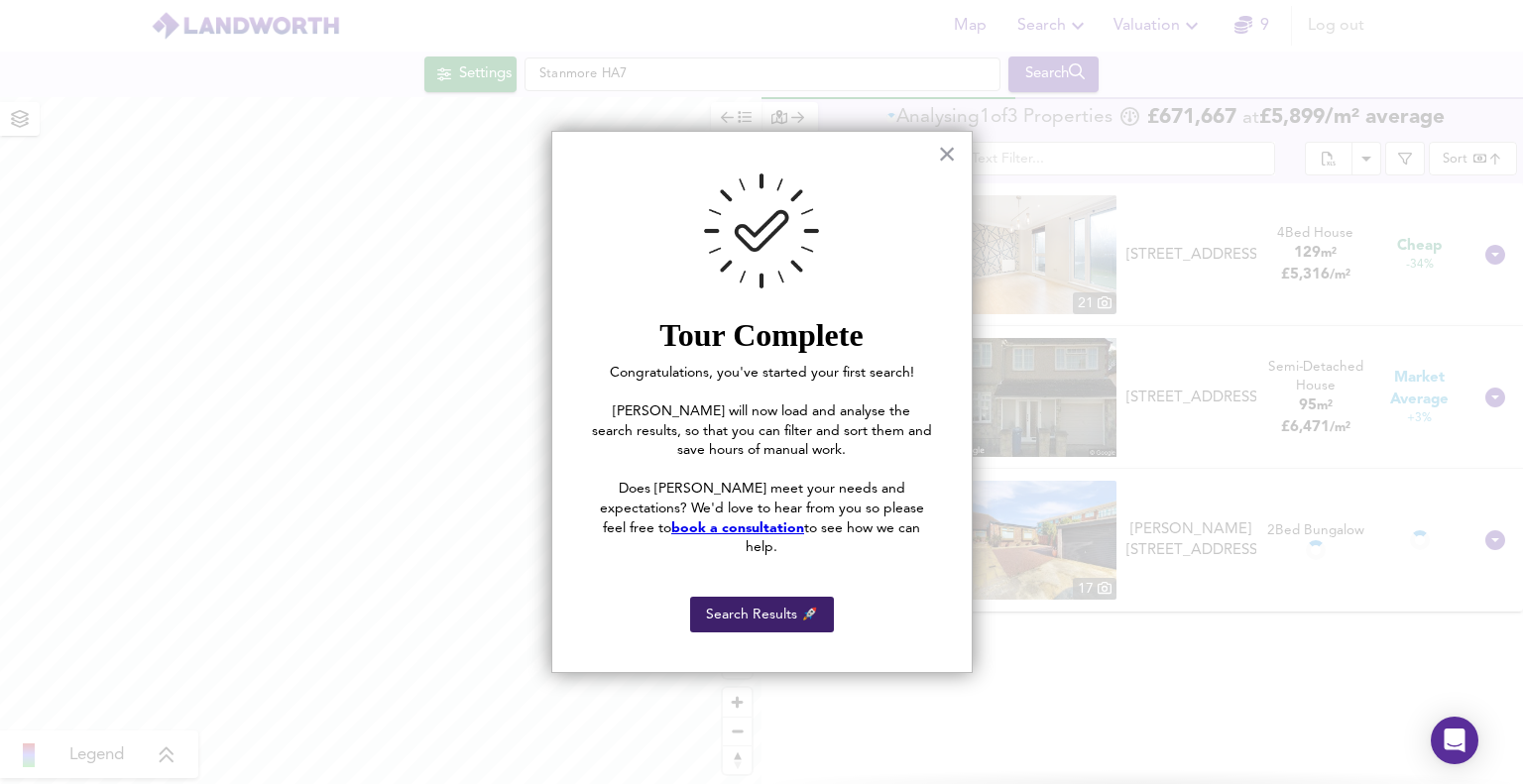 click on "Search Results 🚀" at bounding box center [762, 615] 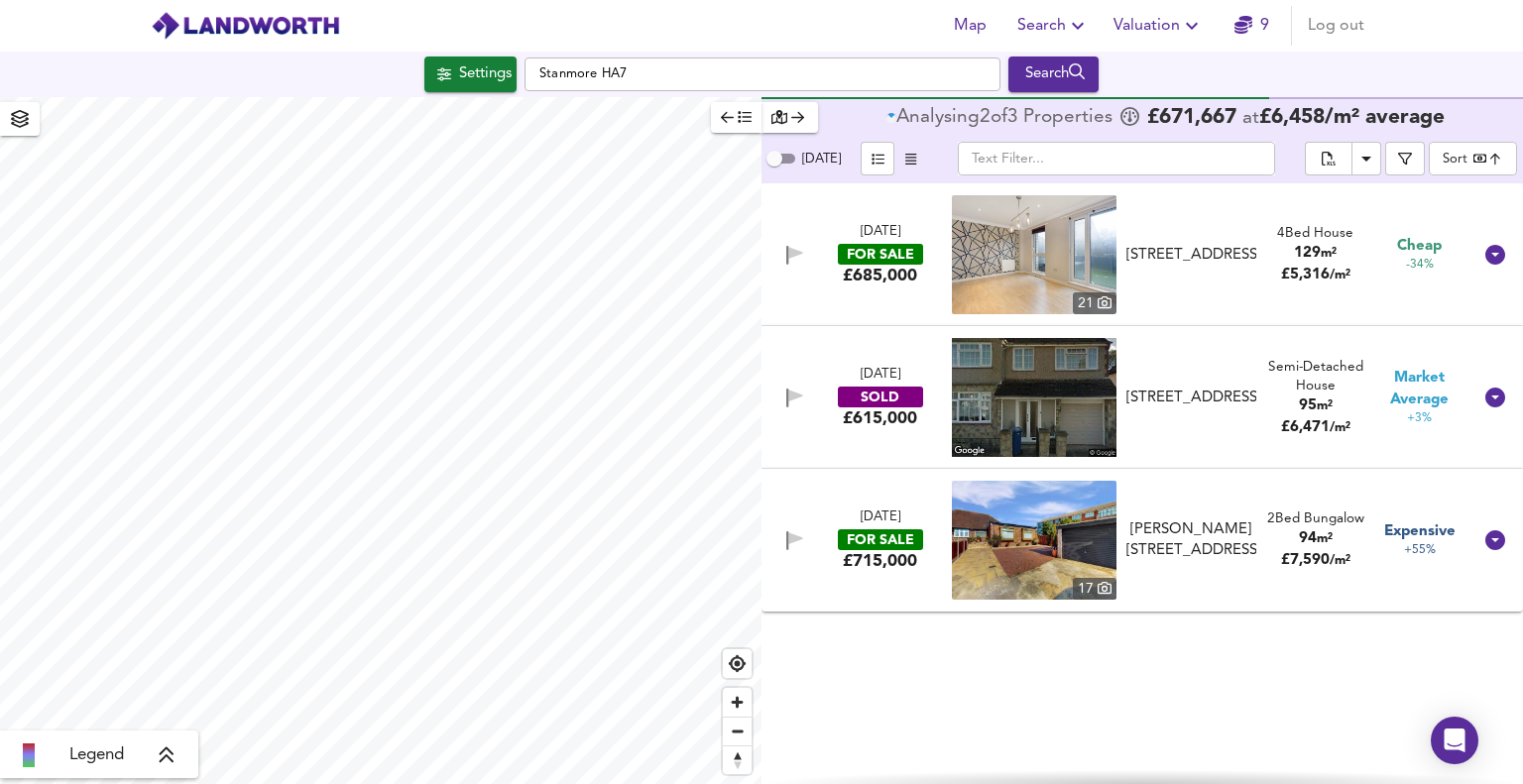 click on "FOR SALE" at bounding box center (880, 254) 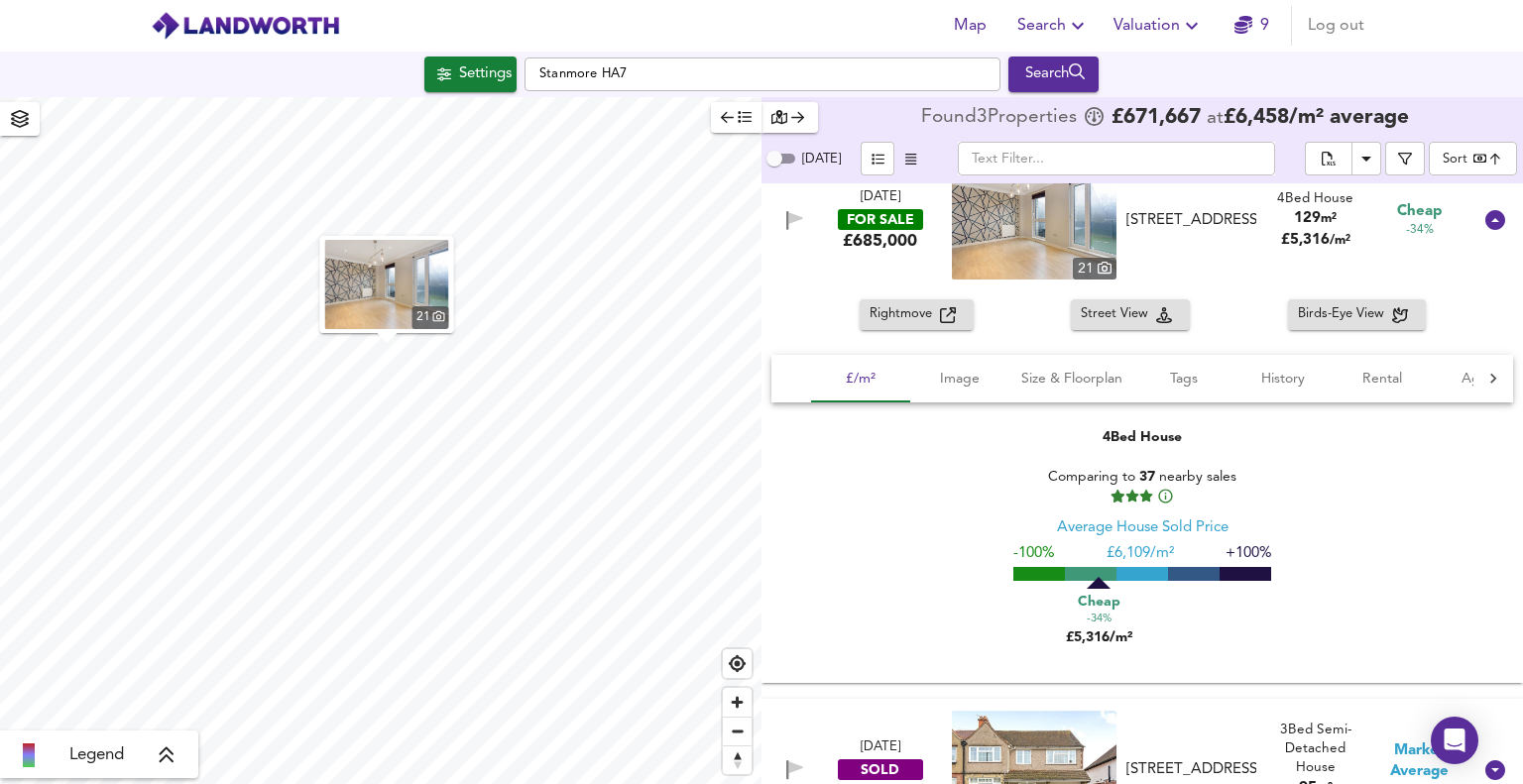 scroll, scrollTop: 0, scrollLeft: 0, axis: both 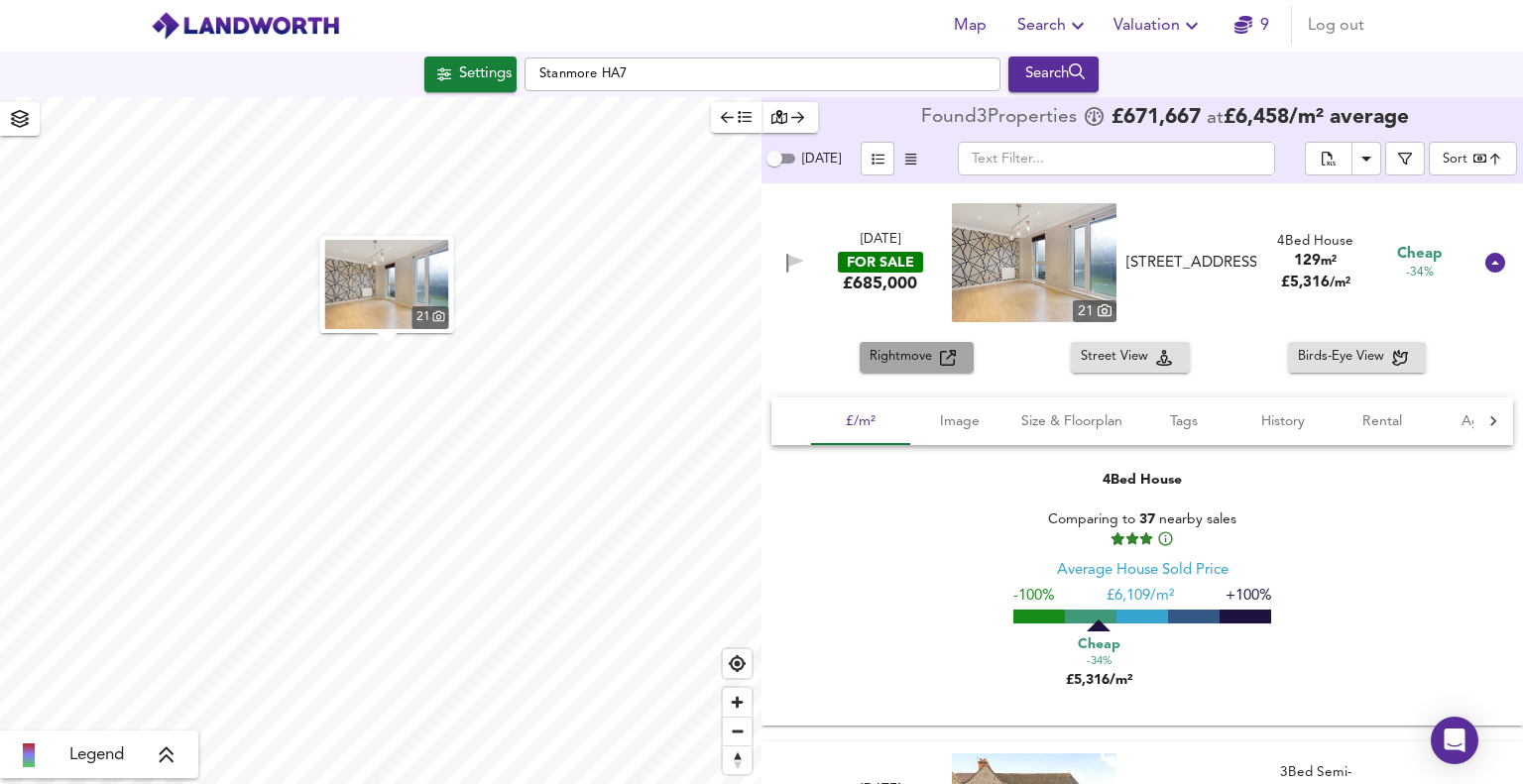 click on "Rightmove" at bounding box center [904, 357] 